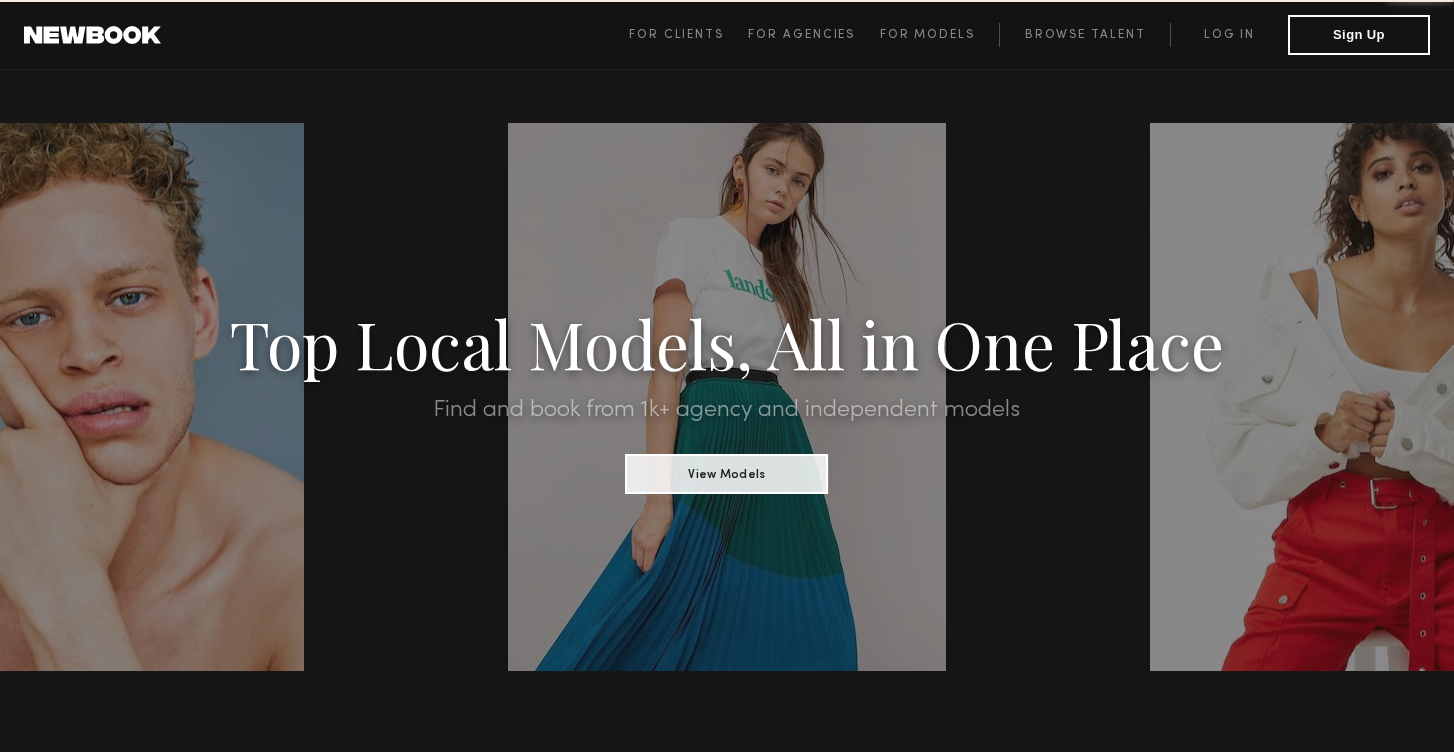 scroll, scrollTop: 0, scrollLeft: 0, axis: both 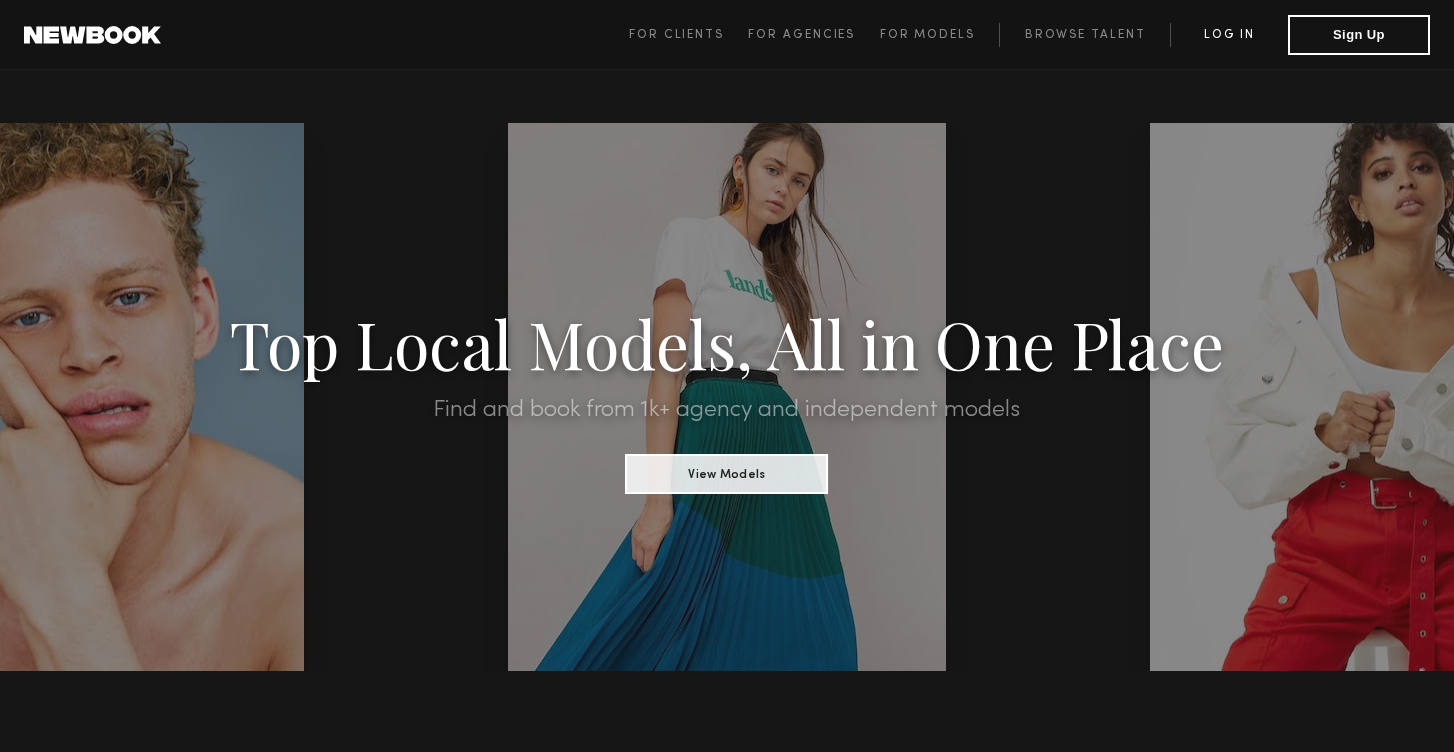 click on "Log in" 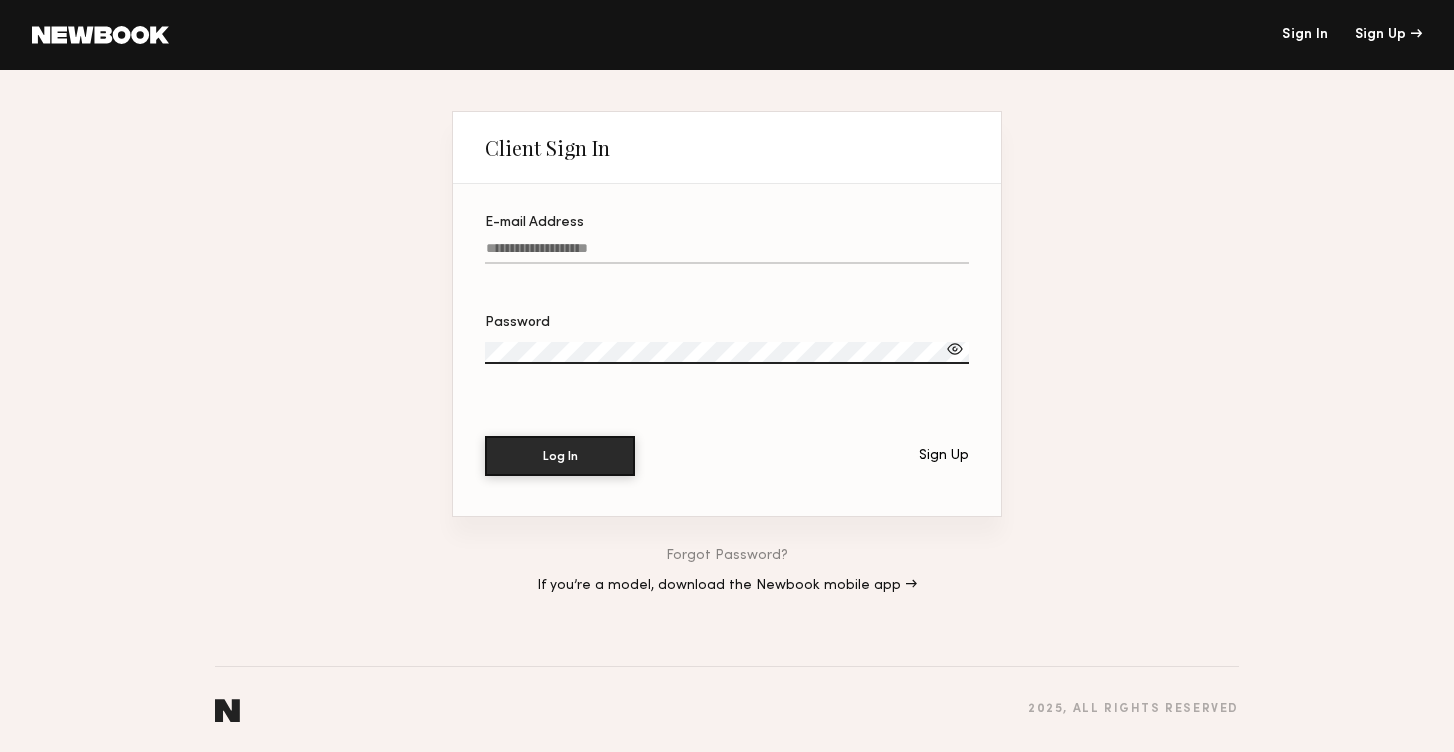 type on "**********" 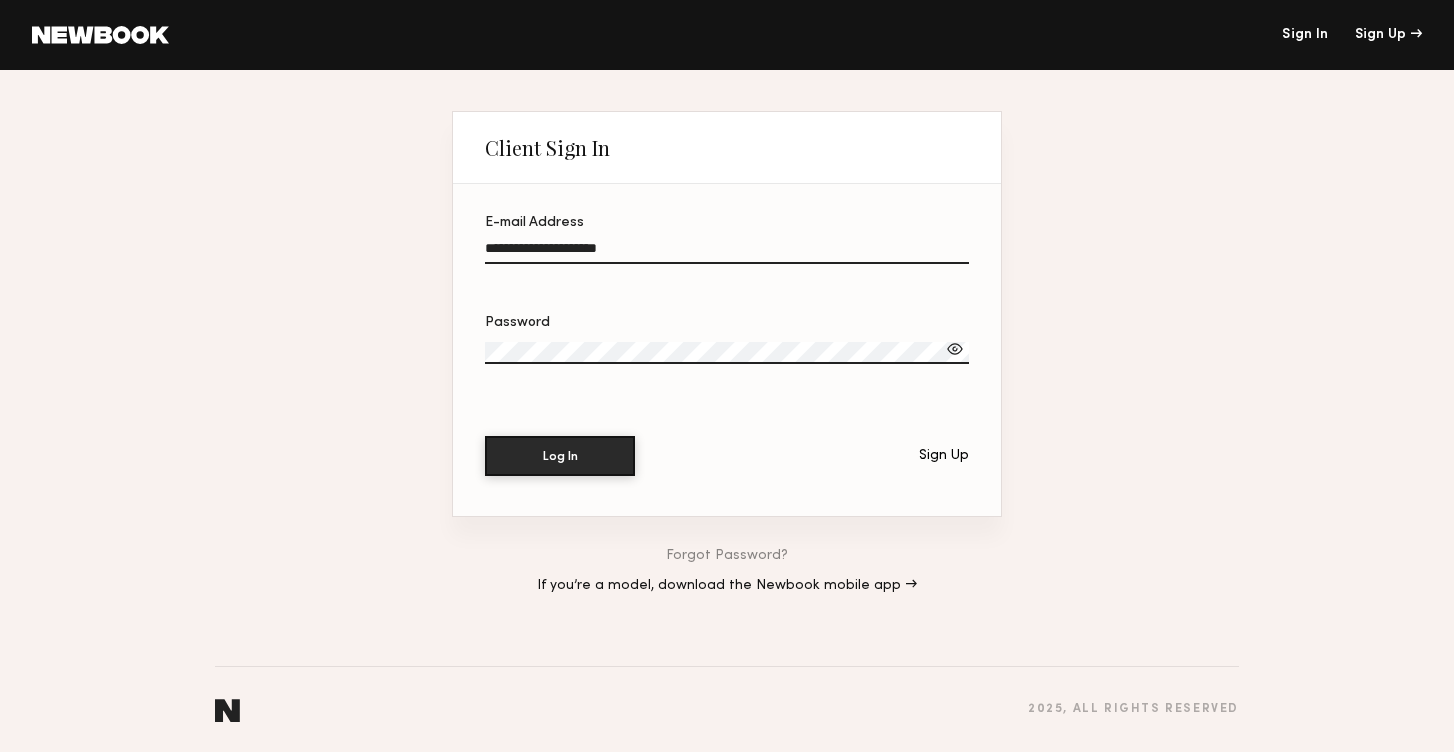 click on "Log In" 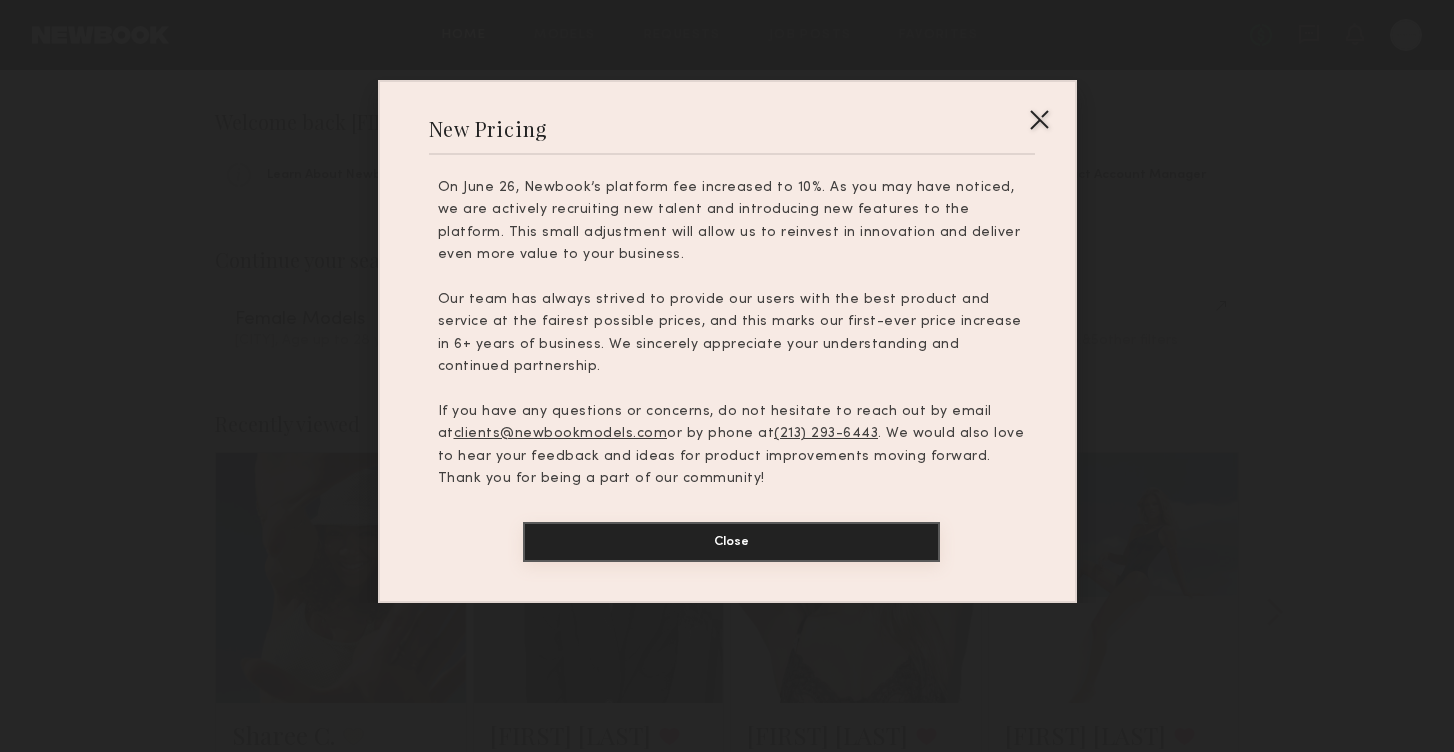 scroll, scrollTop: 1, scrollLeft: 0, axis: vertical 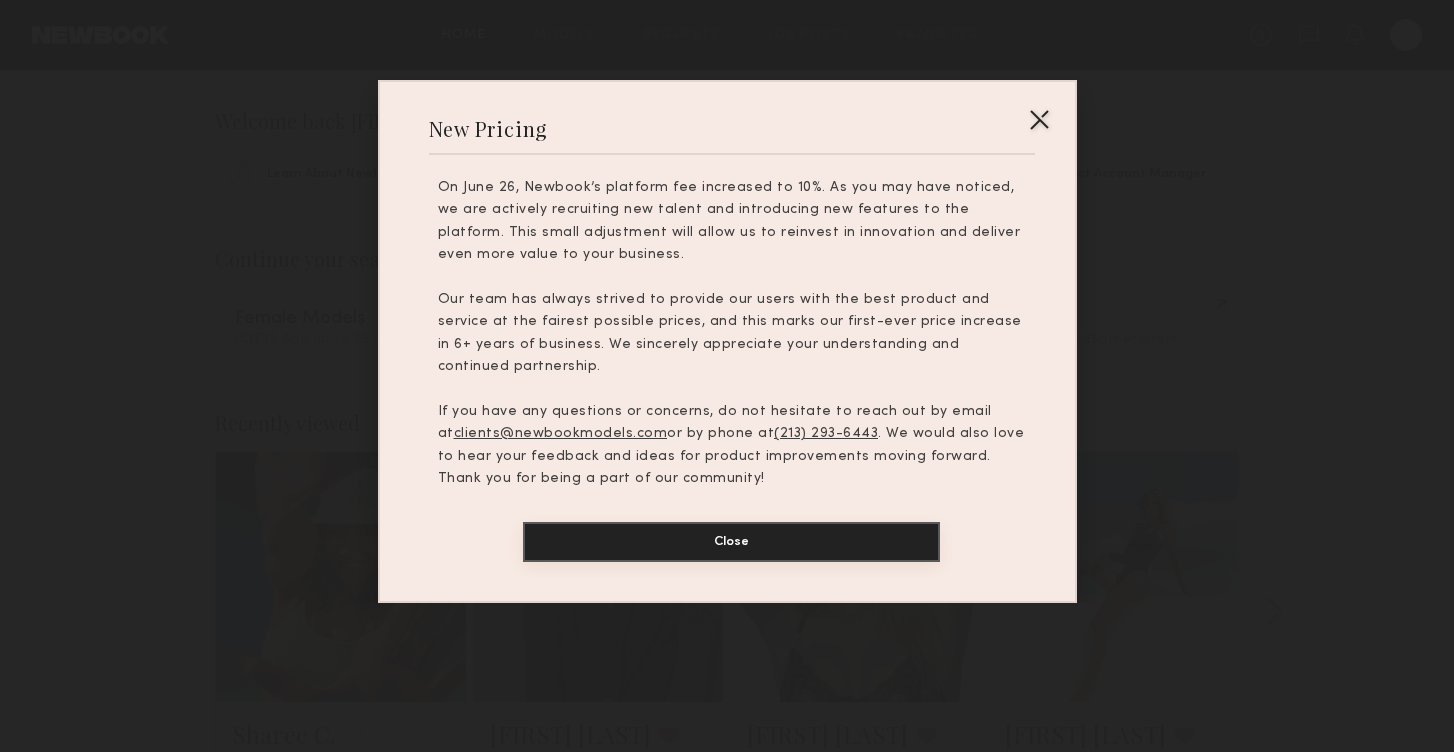 click on "Close" at bounding box center [731, 542] 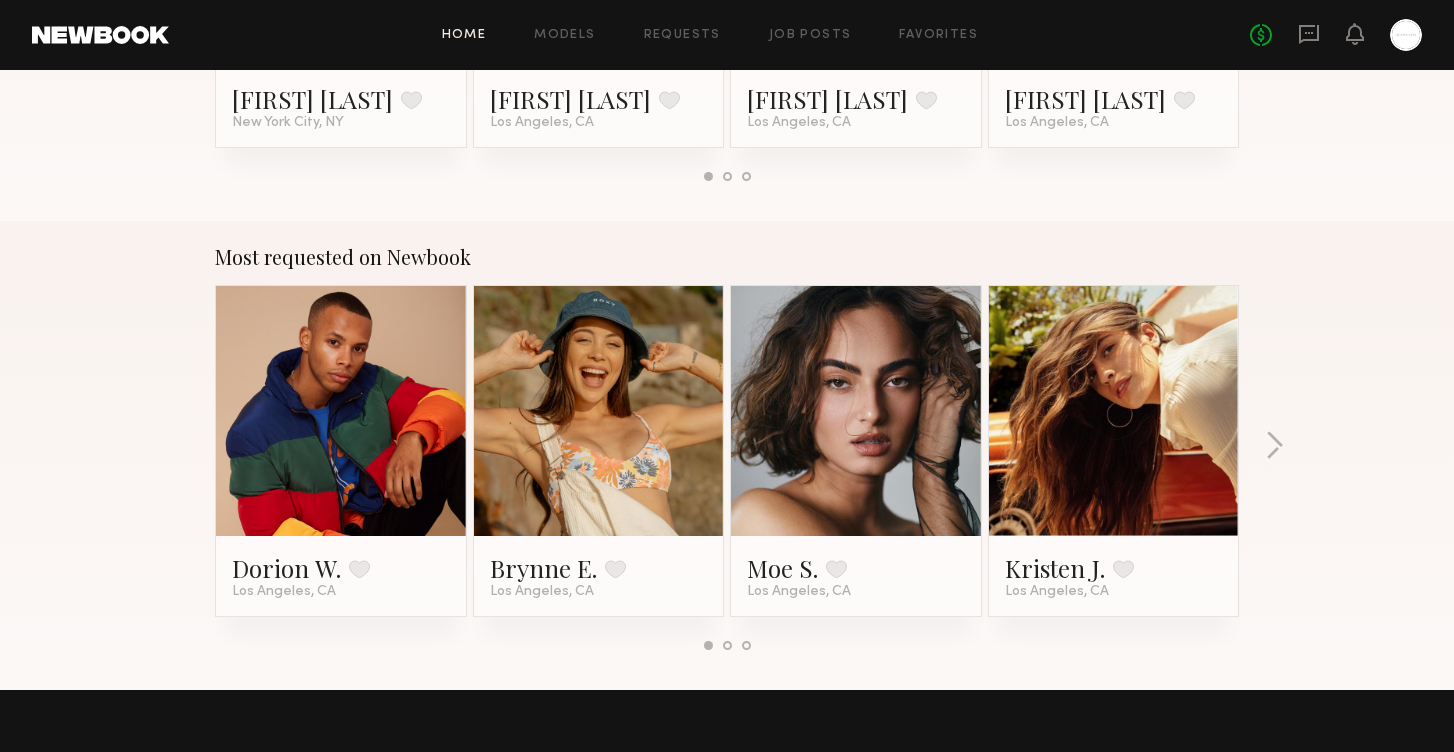 scroll, scrollTop: 1579, scrollLeft: 0, axis: vertical 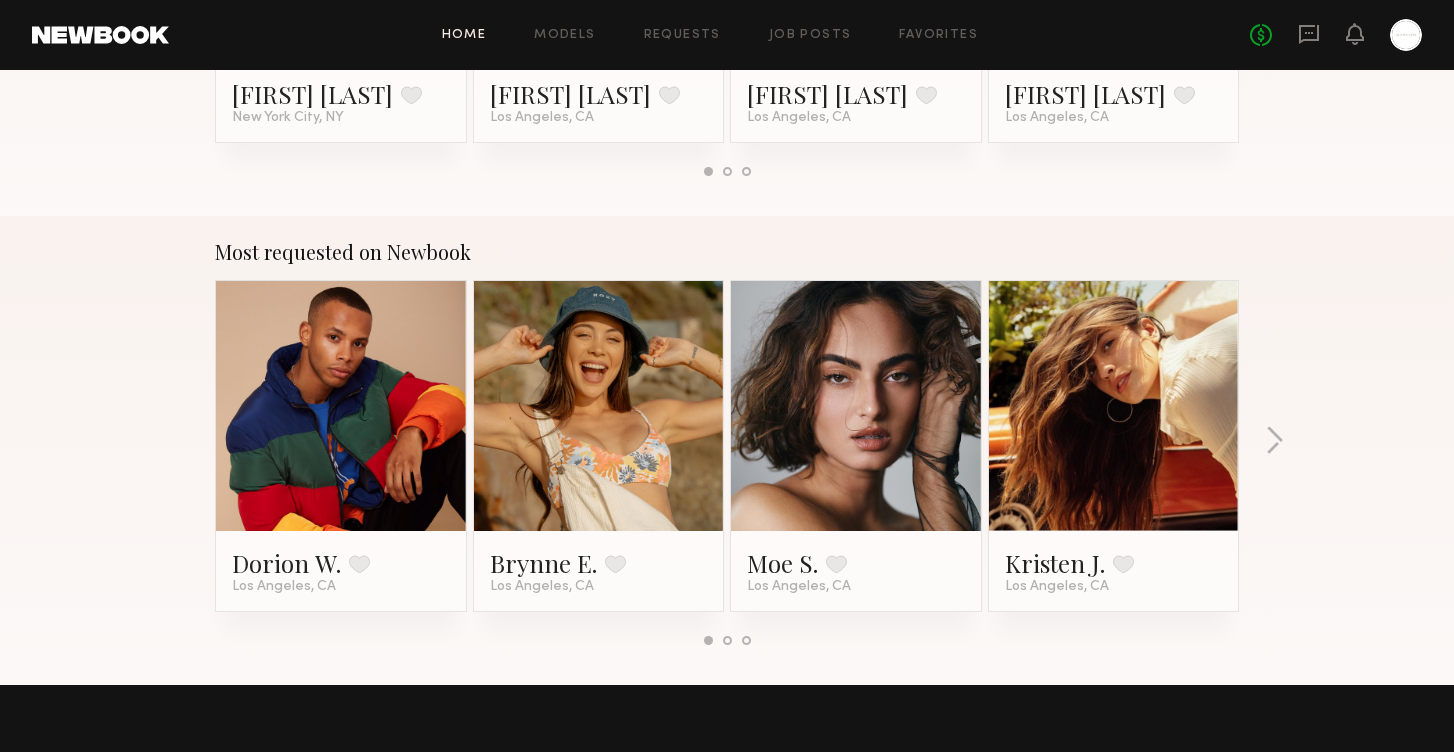 click on "Most requested on Newbook [FIRST] [LAST] Favorite [CITY], [STATE] [FIRST] [LAST] Favorite [CITY], [STATE] [FIRST] [LAST] Favorite [CITY], [STATE] [FIRST] [LAST] Favorite [CITY], [STATE]" 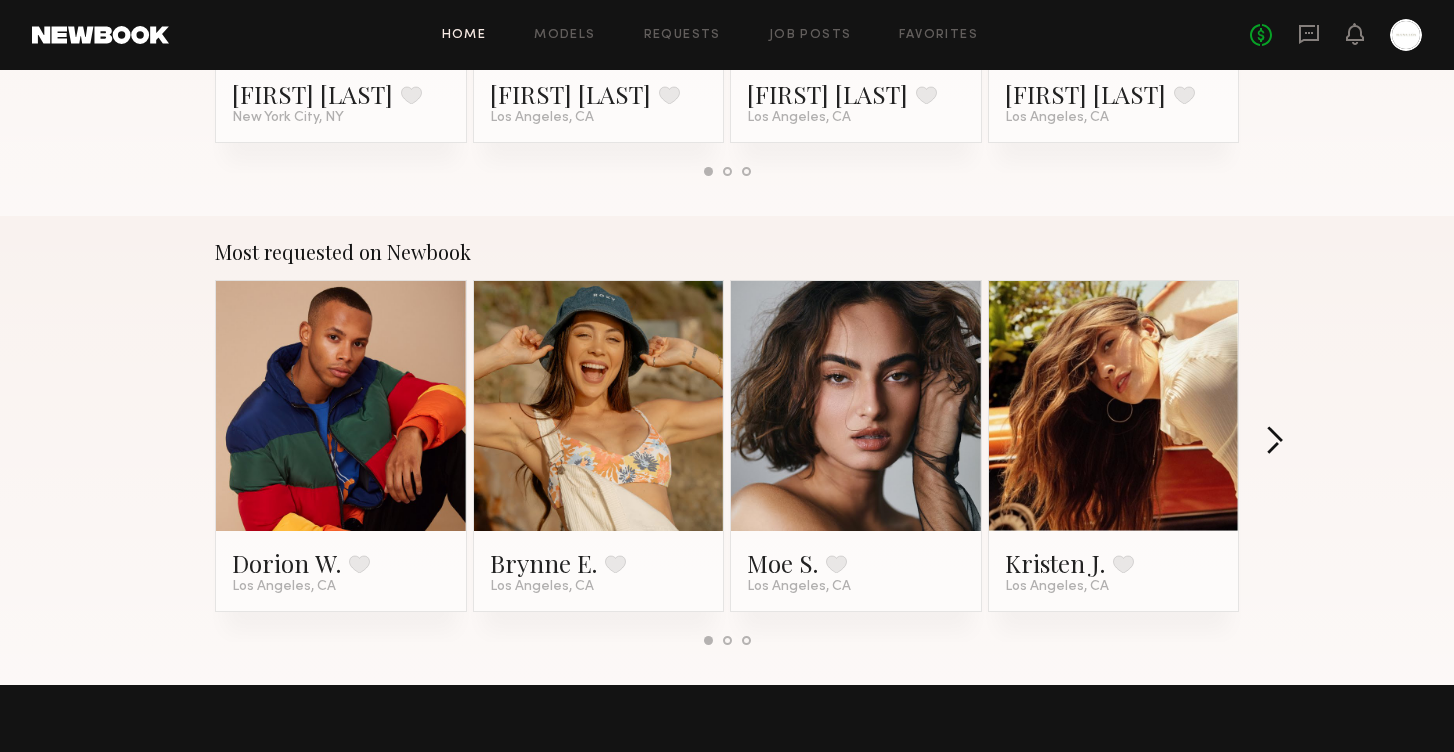 click 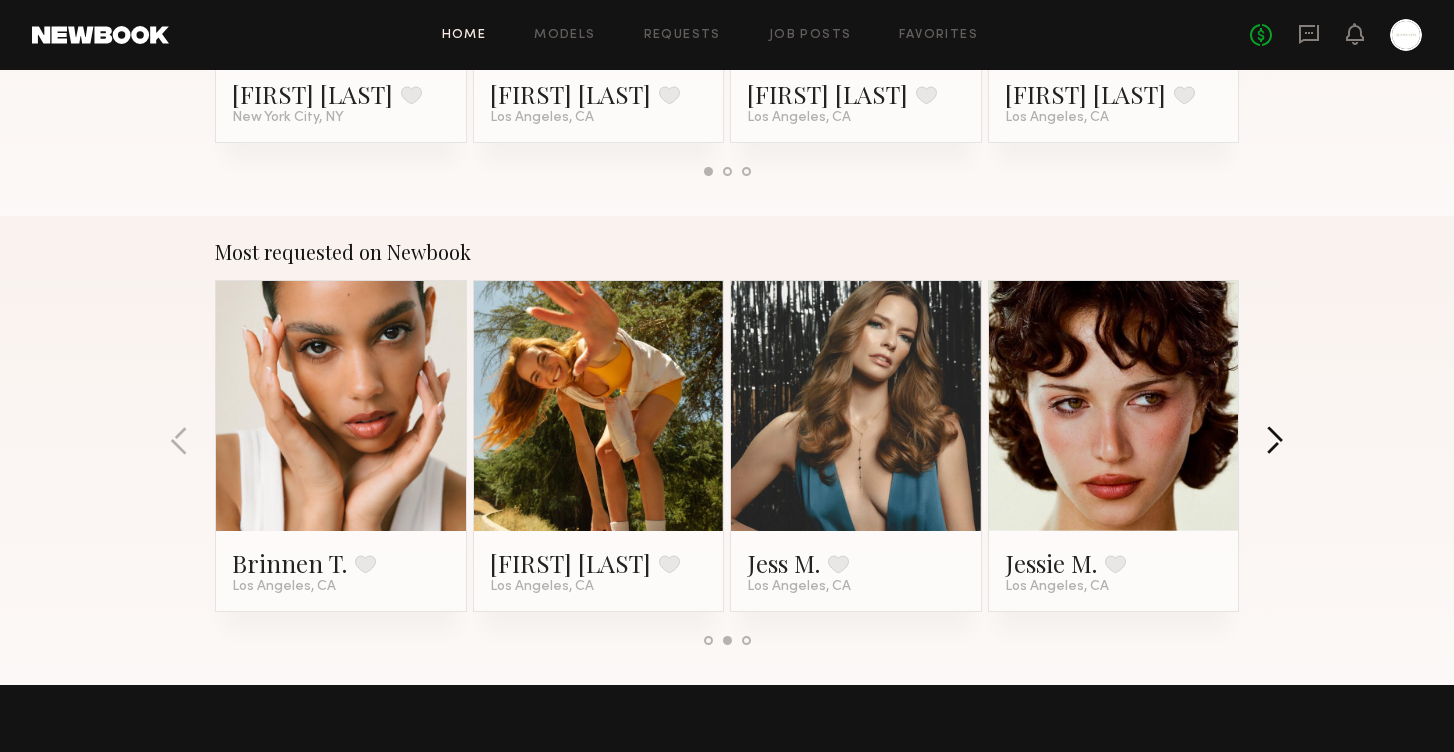 click 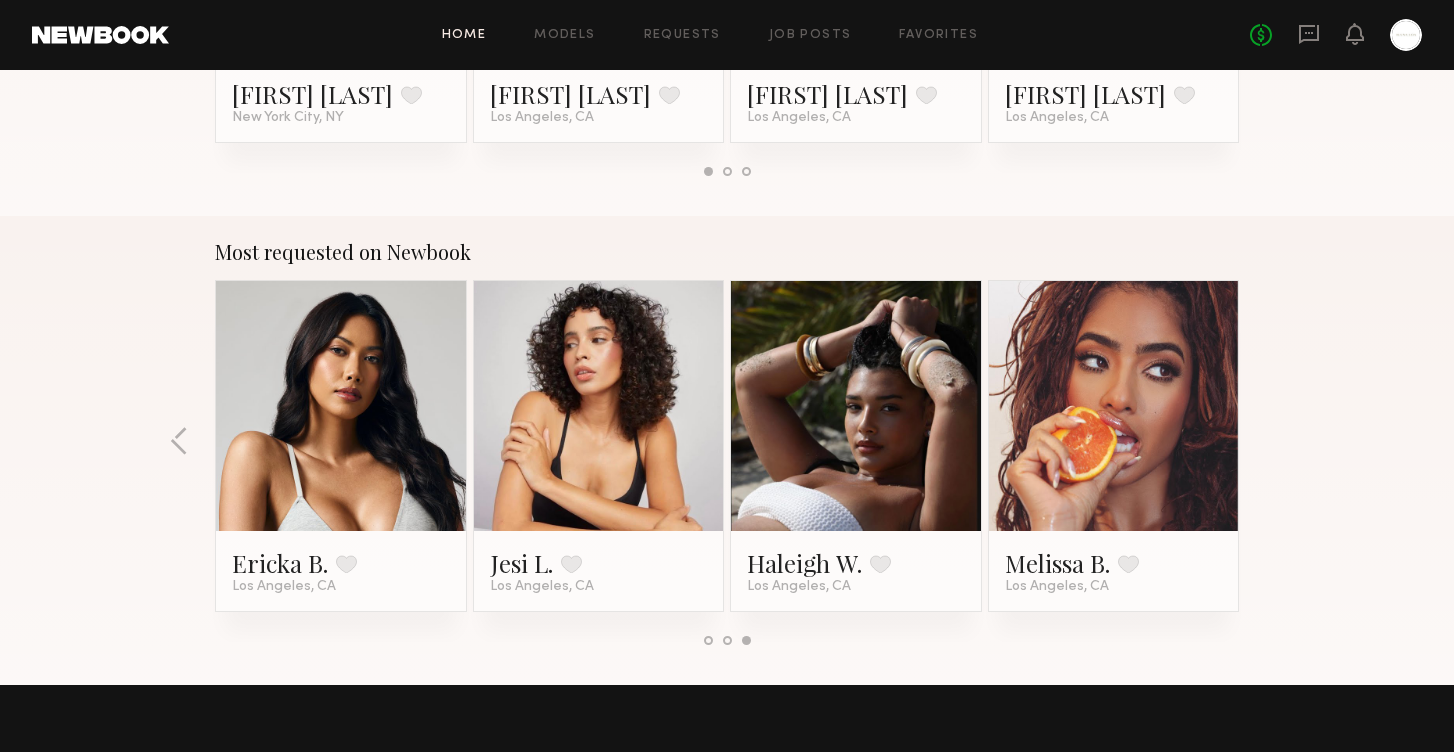 click on "Most requested on Newbook [FIRST] [LAST] Favorite [CITY], [STATE] [FIRST] [LAST] Favorite [CITY], [STATE] [FIRST] [LAST] Favorite [CITY], [STATE] [FIRST] [LAST] Favorite [CITY], [STATE] [FIRST] [LAST] Favorite [CITY], [STATE] [FIRST] [LAST] Favorite [CITY], [STATE] [FIRST] [LAST] Favorite [CITY], [STATE] [FIRST] [LAST] Favorite [CITY], [STATE] [FIRST] [LAST] Favorite [CITY], [STATE] [FIRST] [LAST] Favorite [CITY], [STATE]" 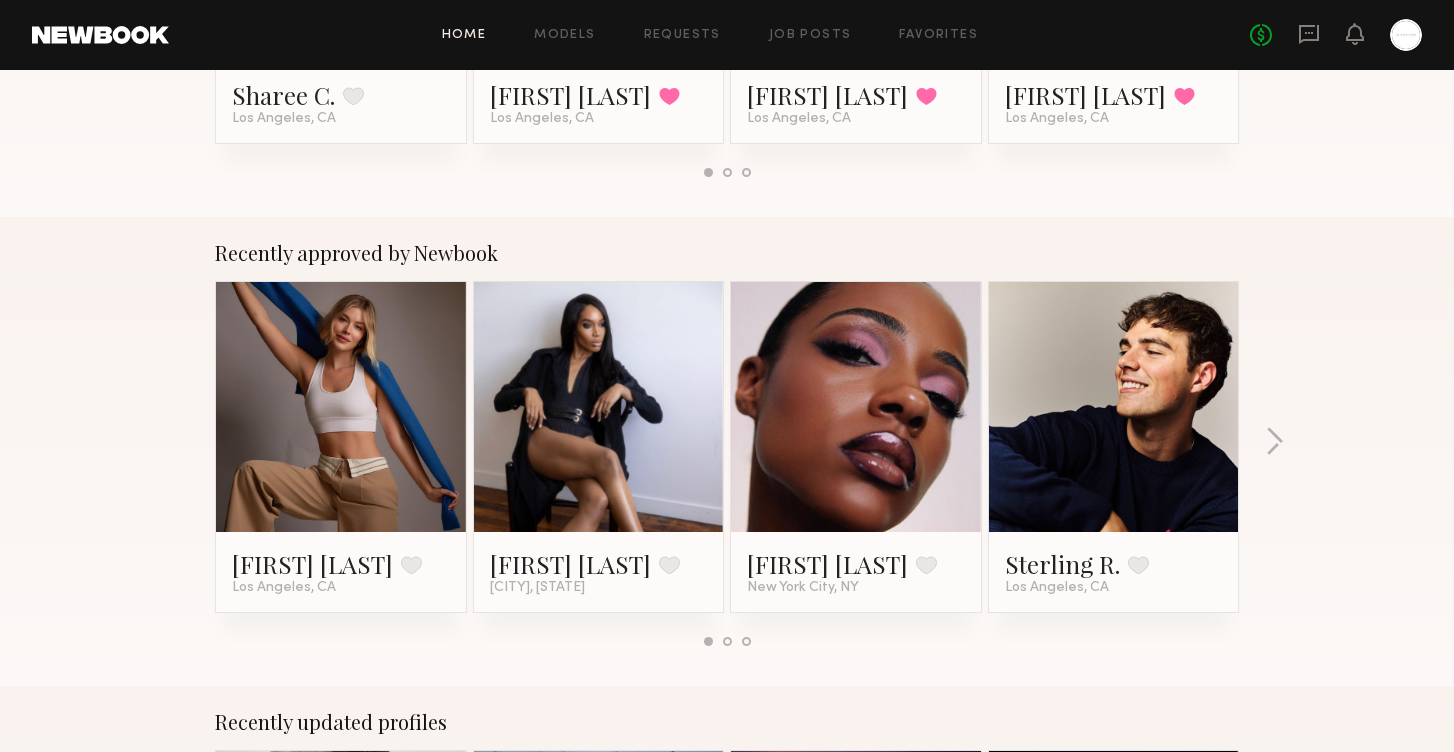 scroll, scrollTop: 639, scrollLeft: 0, axis: vertical 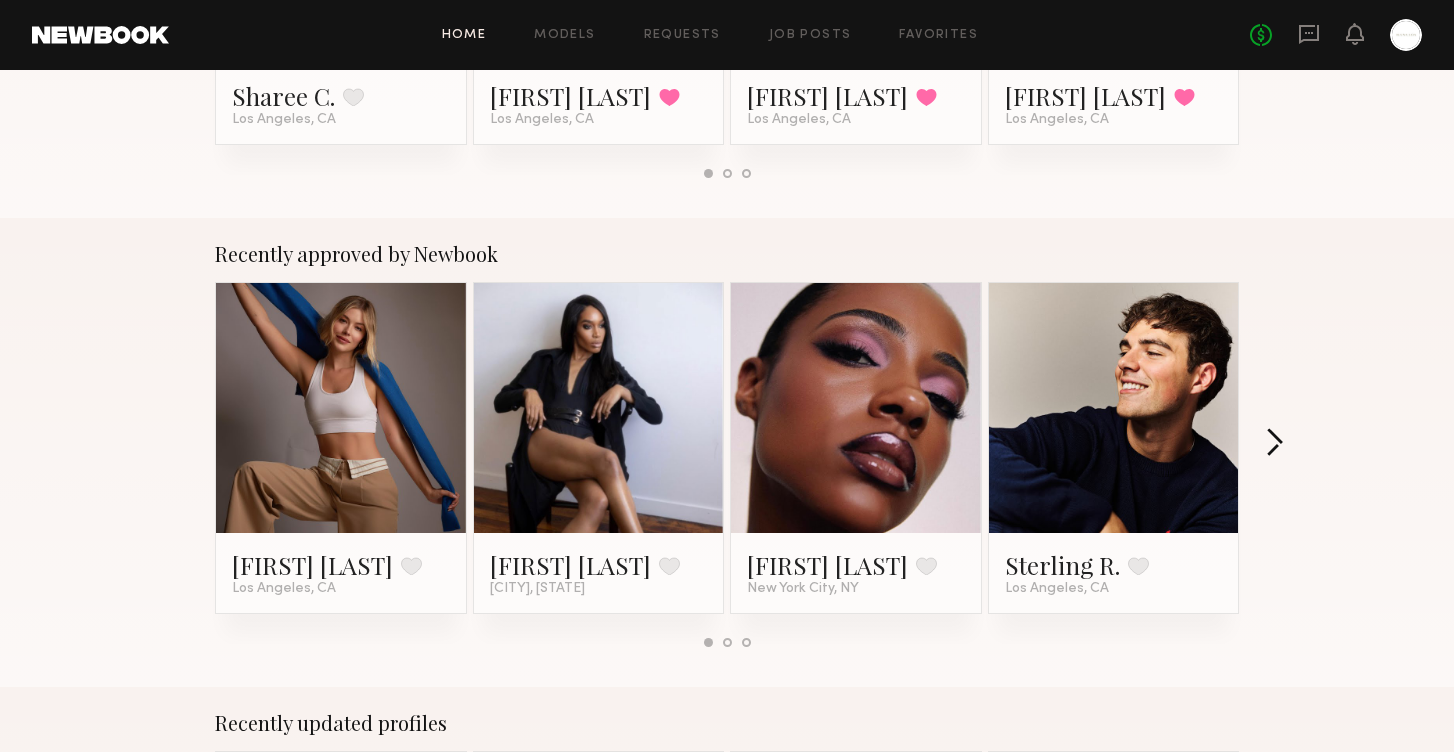 click 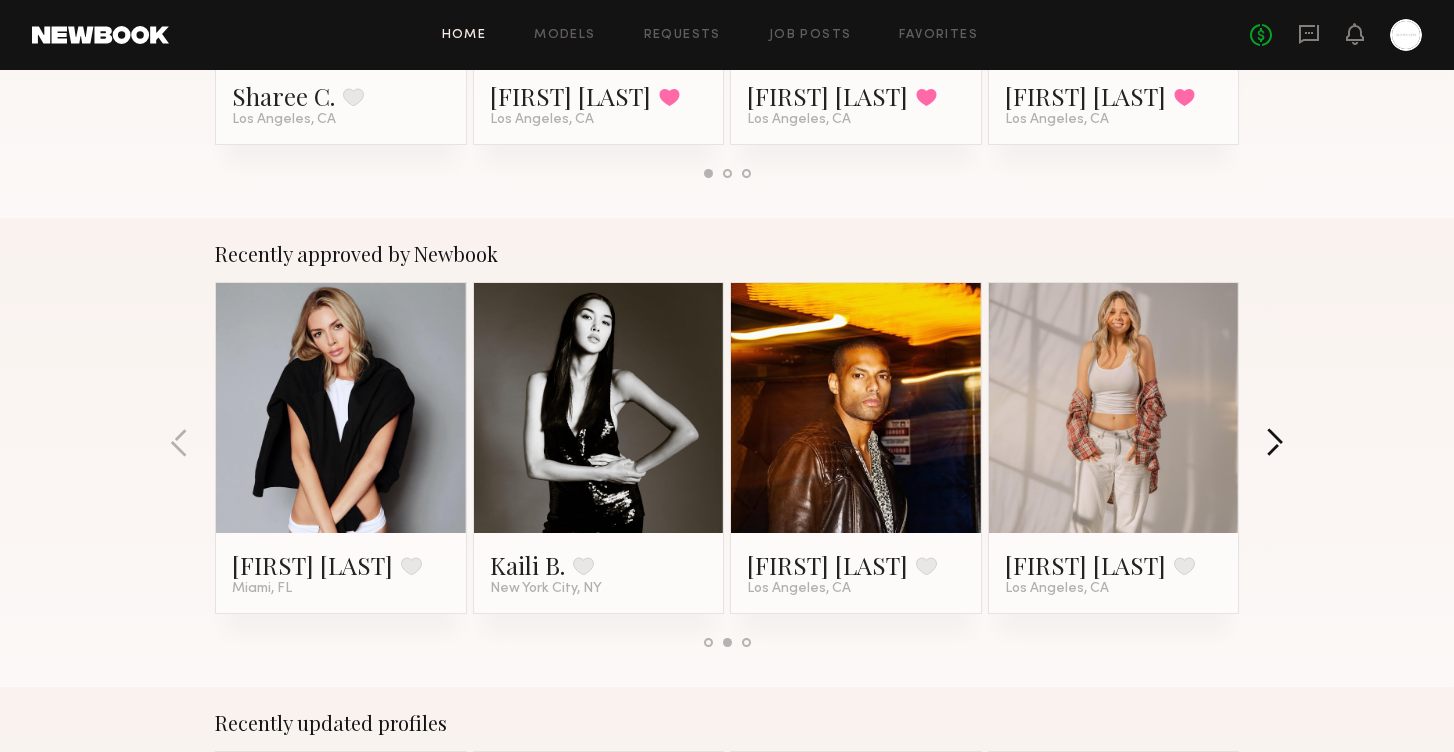 click 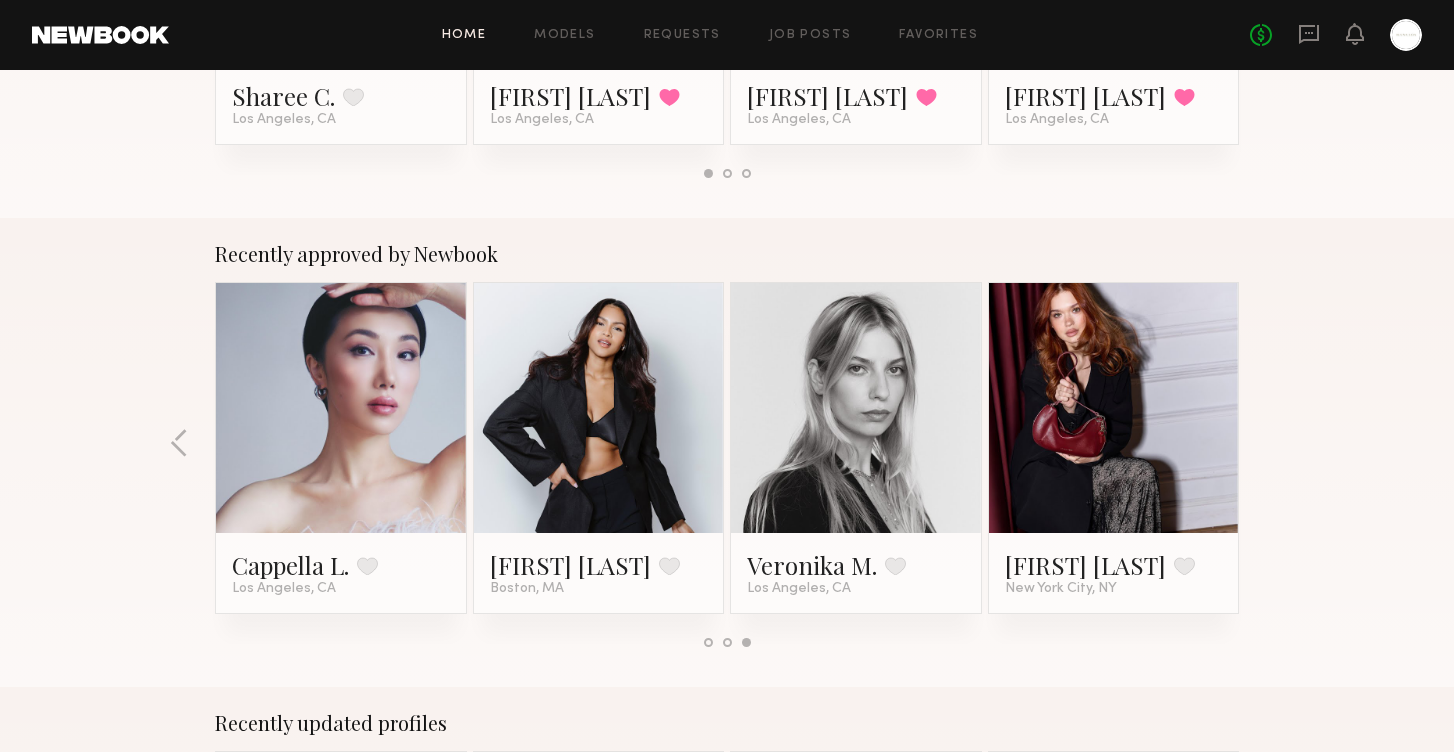 click on "Recently approved by Newbook [FIRST] [LAST] Favorite [CITY], [STATE] [FIRST] [LAST] Favorite [CITY], [STATE] [FIRST] [LAST] Favorite [CITY], [STATE] [FIRST] [LAST] Favorite [CITY], [STATE] [FIRST] [LAST] Favorite [CITY], [STATE] [FIRST] [LAST] Favorite [CITY], [STATE] [FIRST] [LAST] Favorite [CITY], [STATE] [FIRST] [LAST] Favorite [CITY], [STATE] [FIRST] [LAST] Favorite [CITY], [STATE] [FIRST] [LAST] Favorite [CITY], [STATE]" 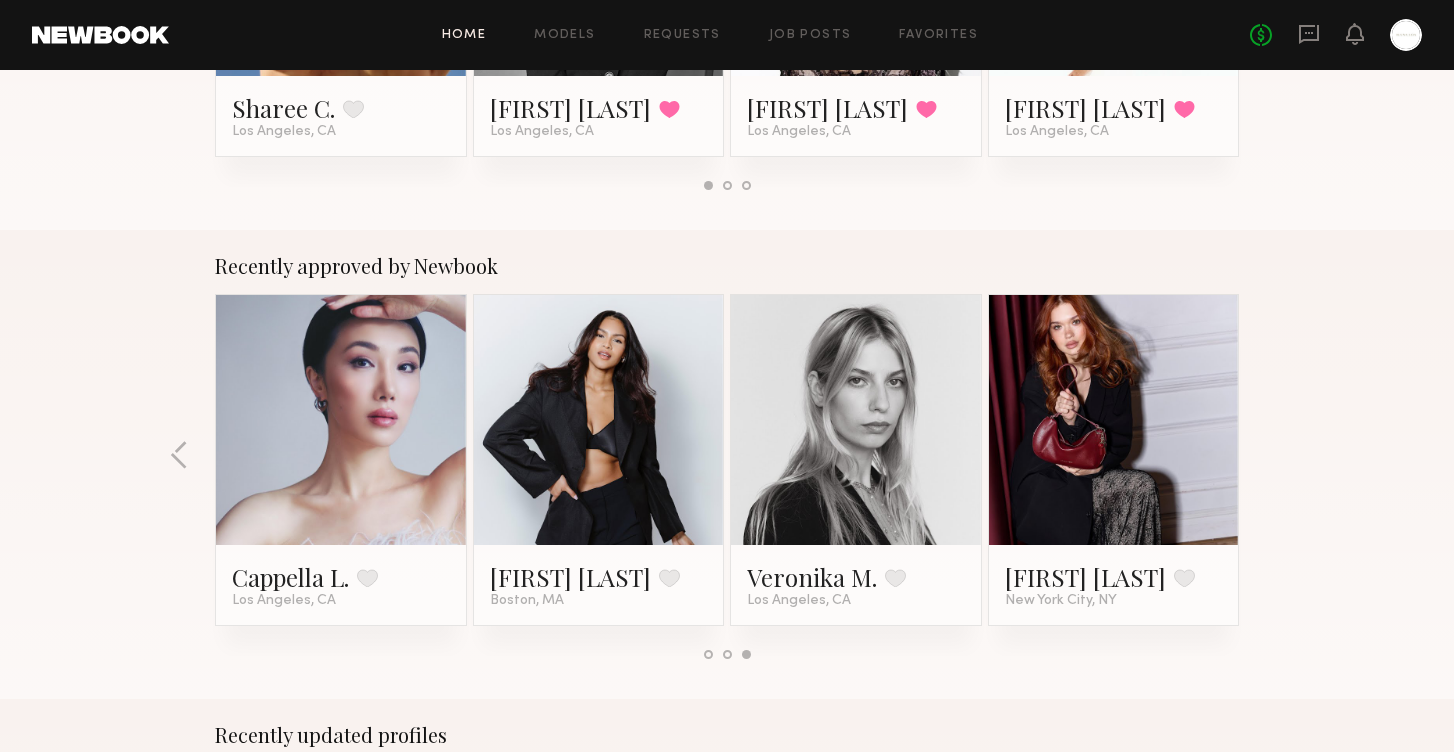 scroll, scrollTop: 629, scrollLeft: 0, axis: vertical 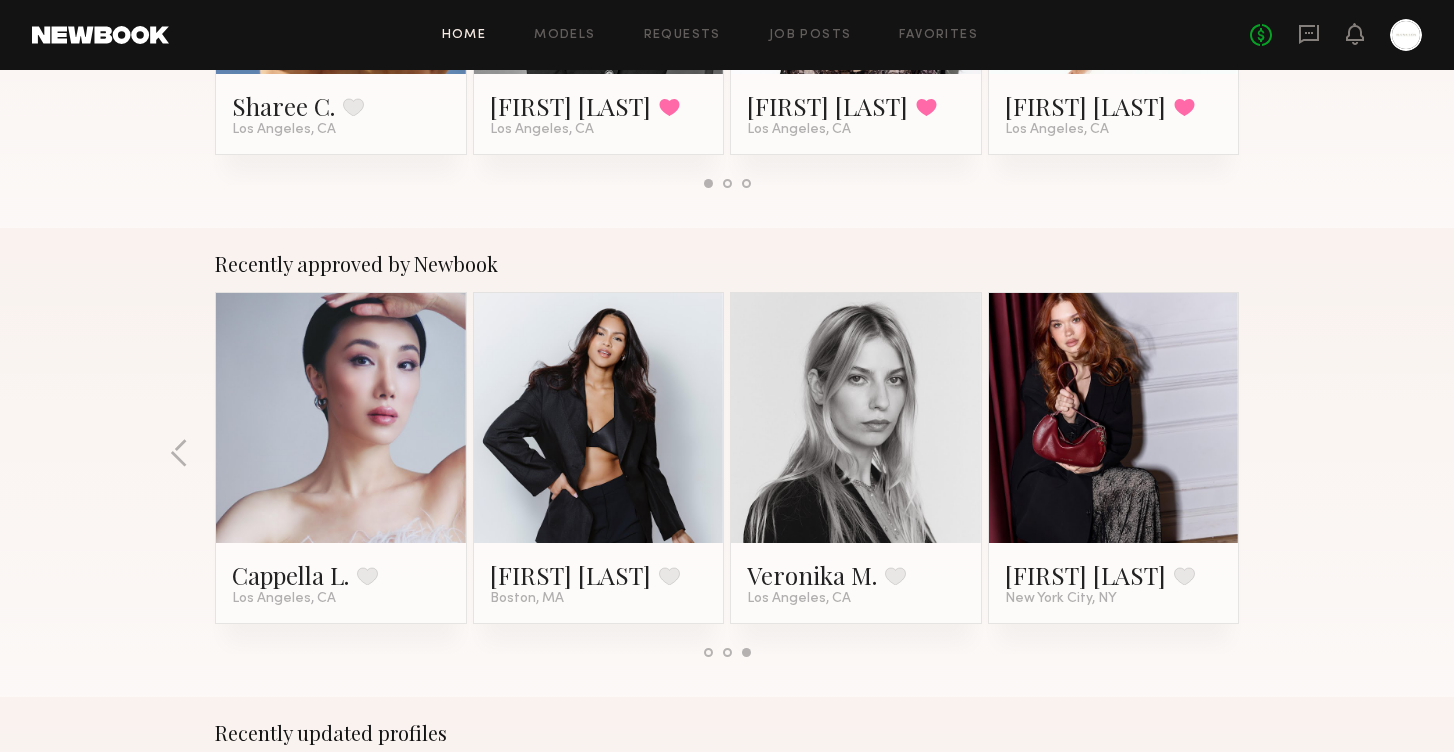 click 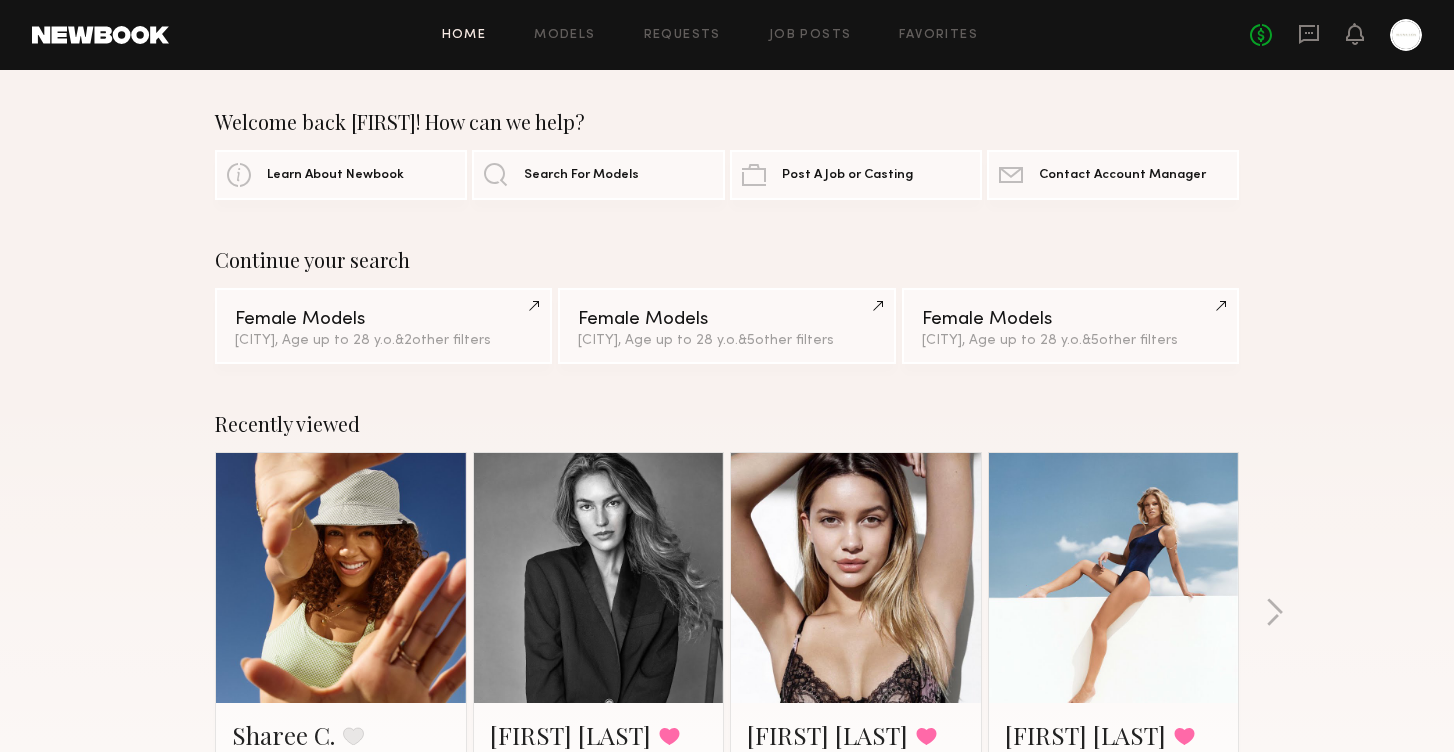scroll, scrollTop: 0, scrollLeft: 0, axis: both 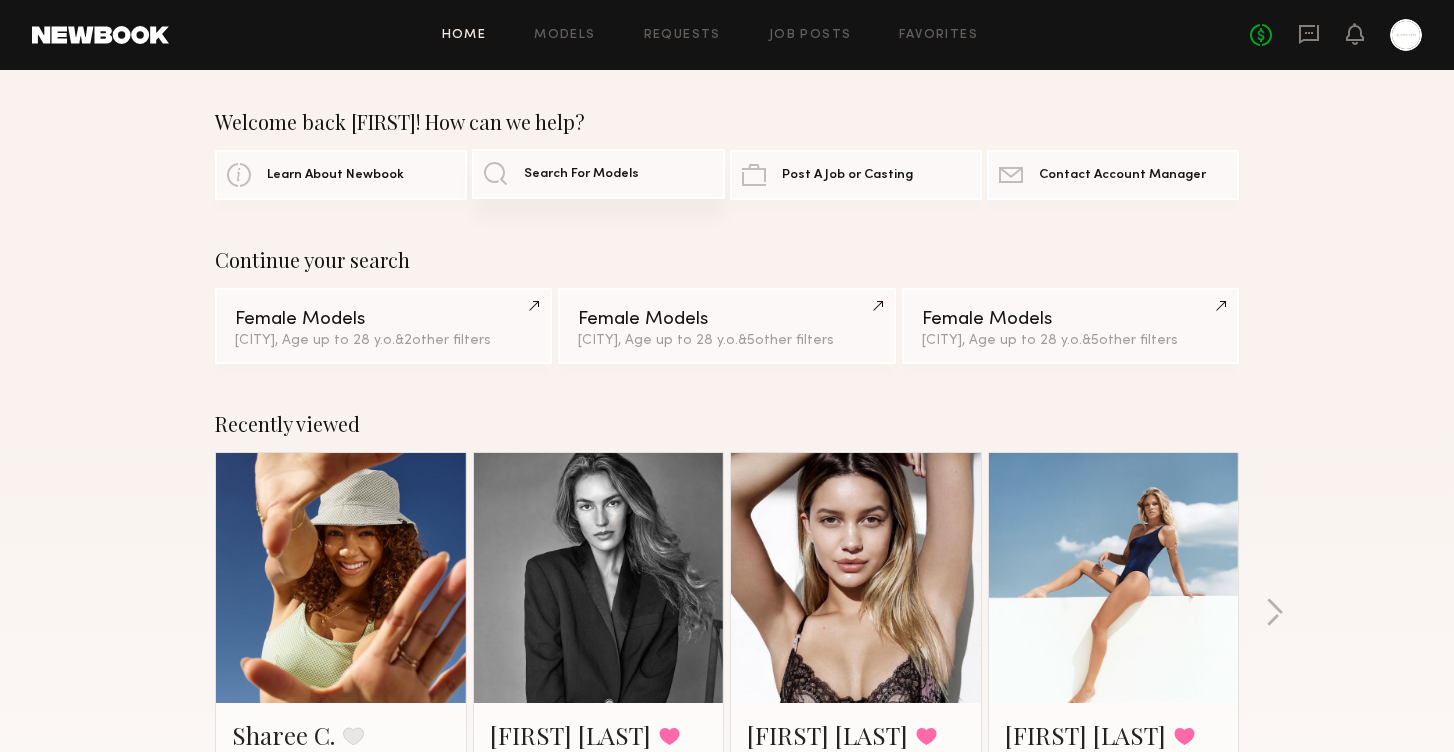 click on "Search For Models" 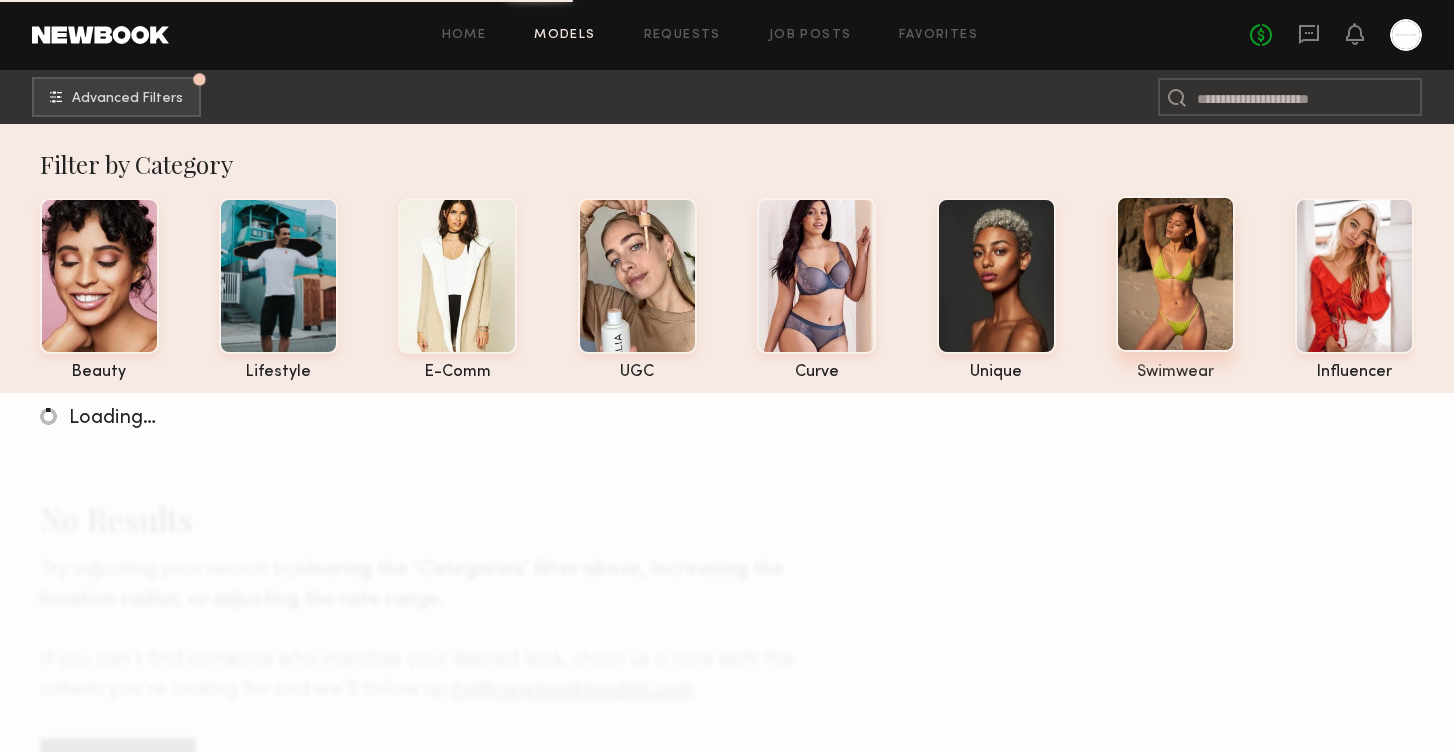 click 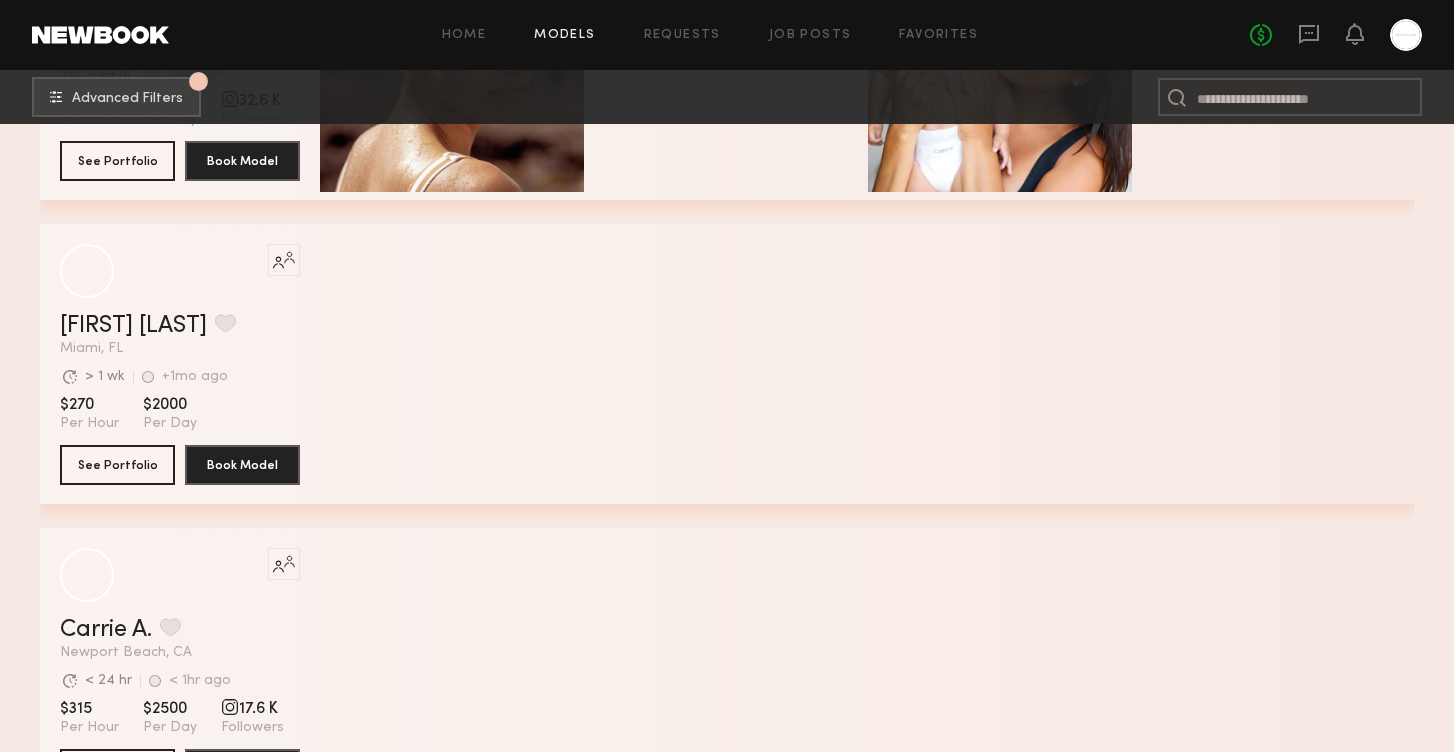 scroll, scrollTop: 853, scrollLeft: 0, axis: vertical 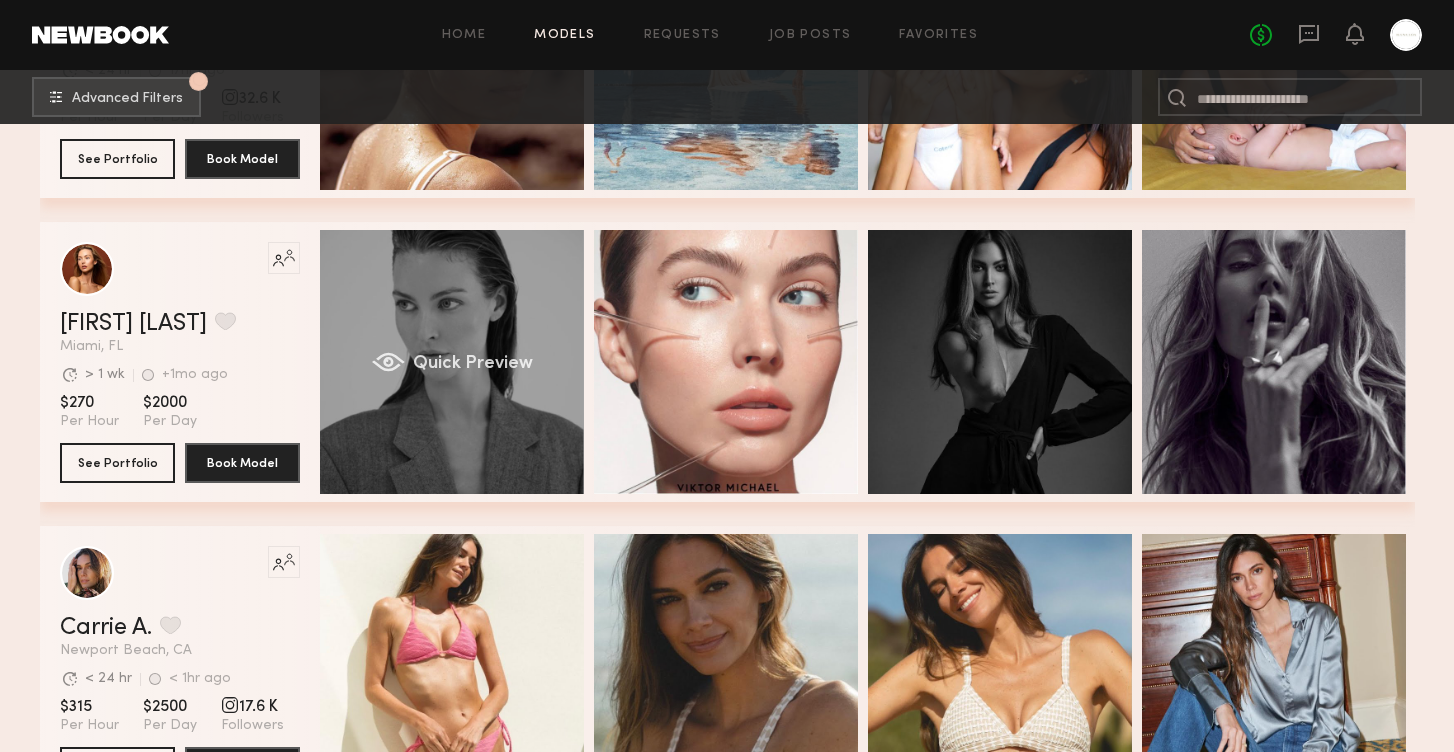 click on "Quick Preview" 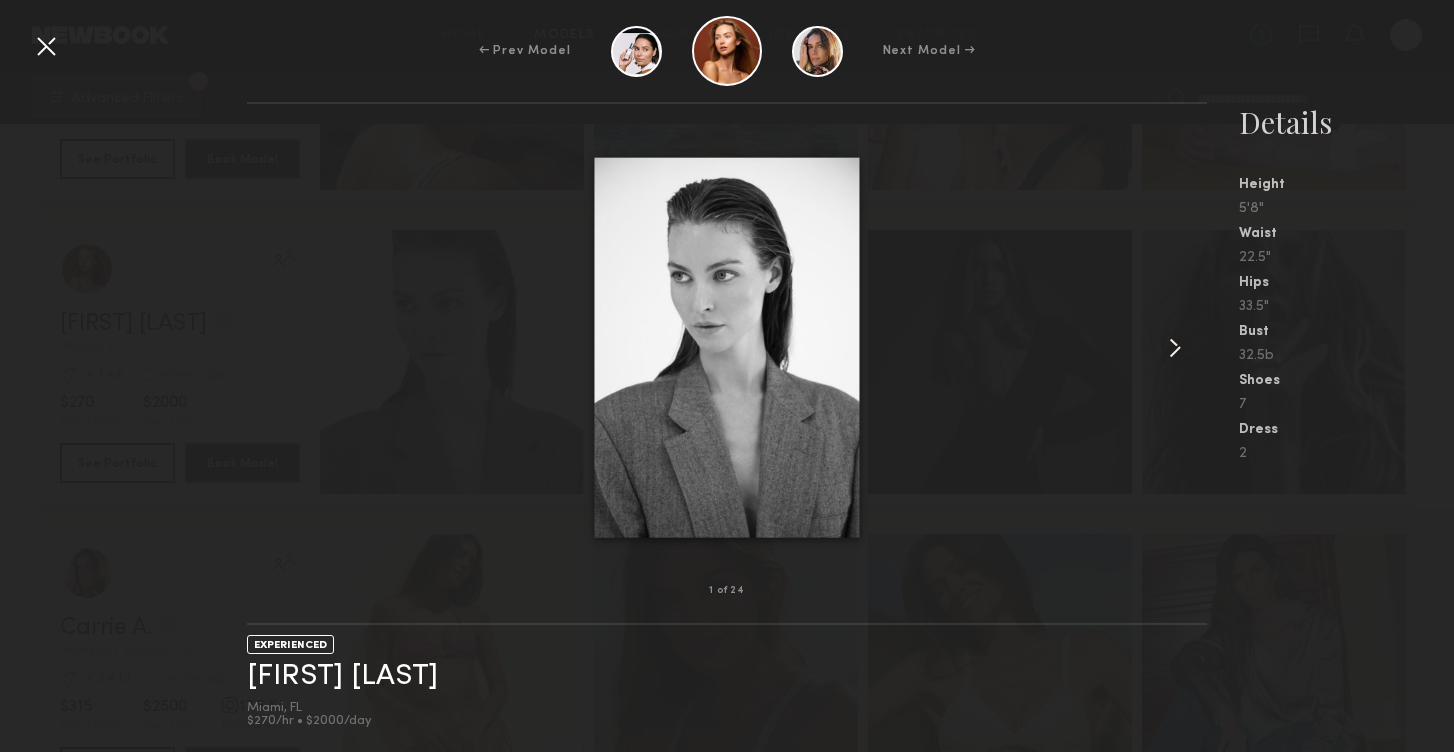 click at bounding box center [1175, 348] 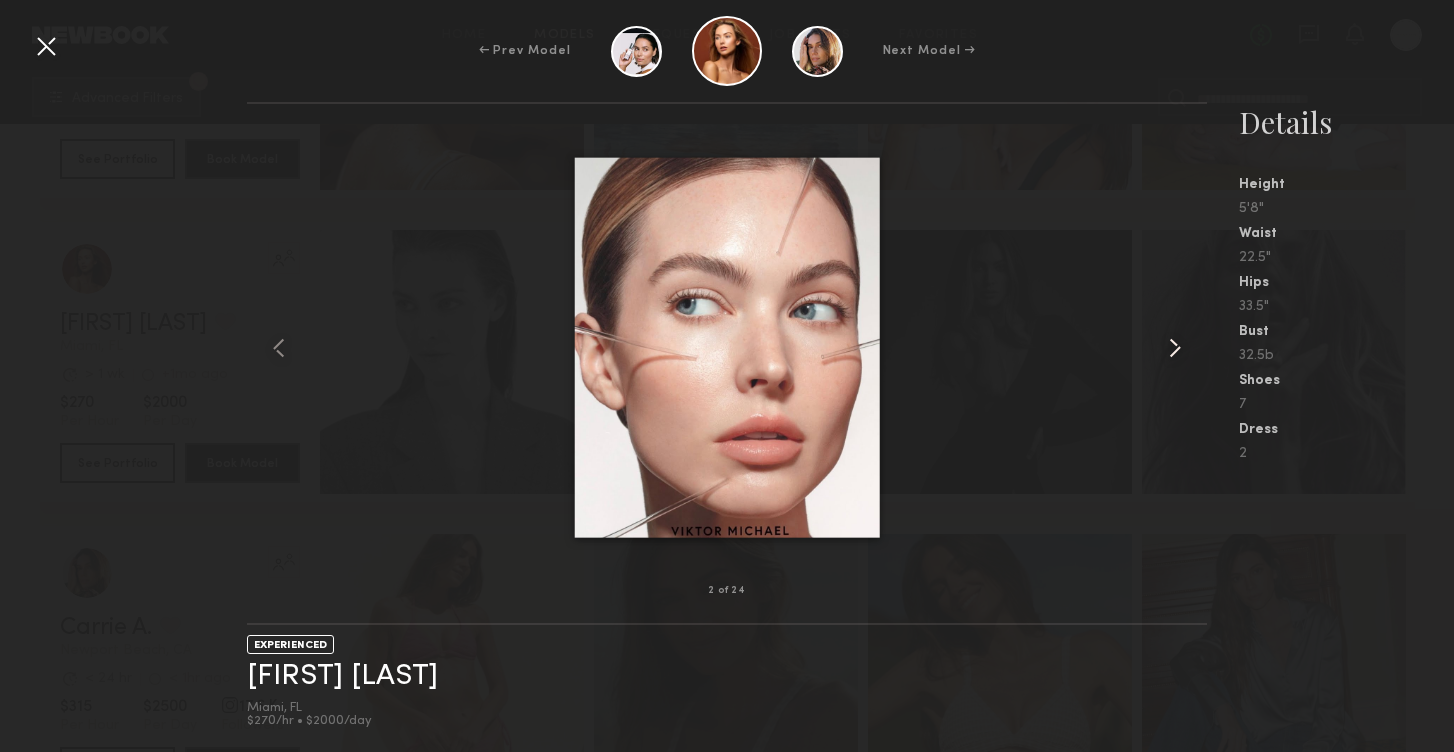 click at bounding box center [1175, 348] 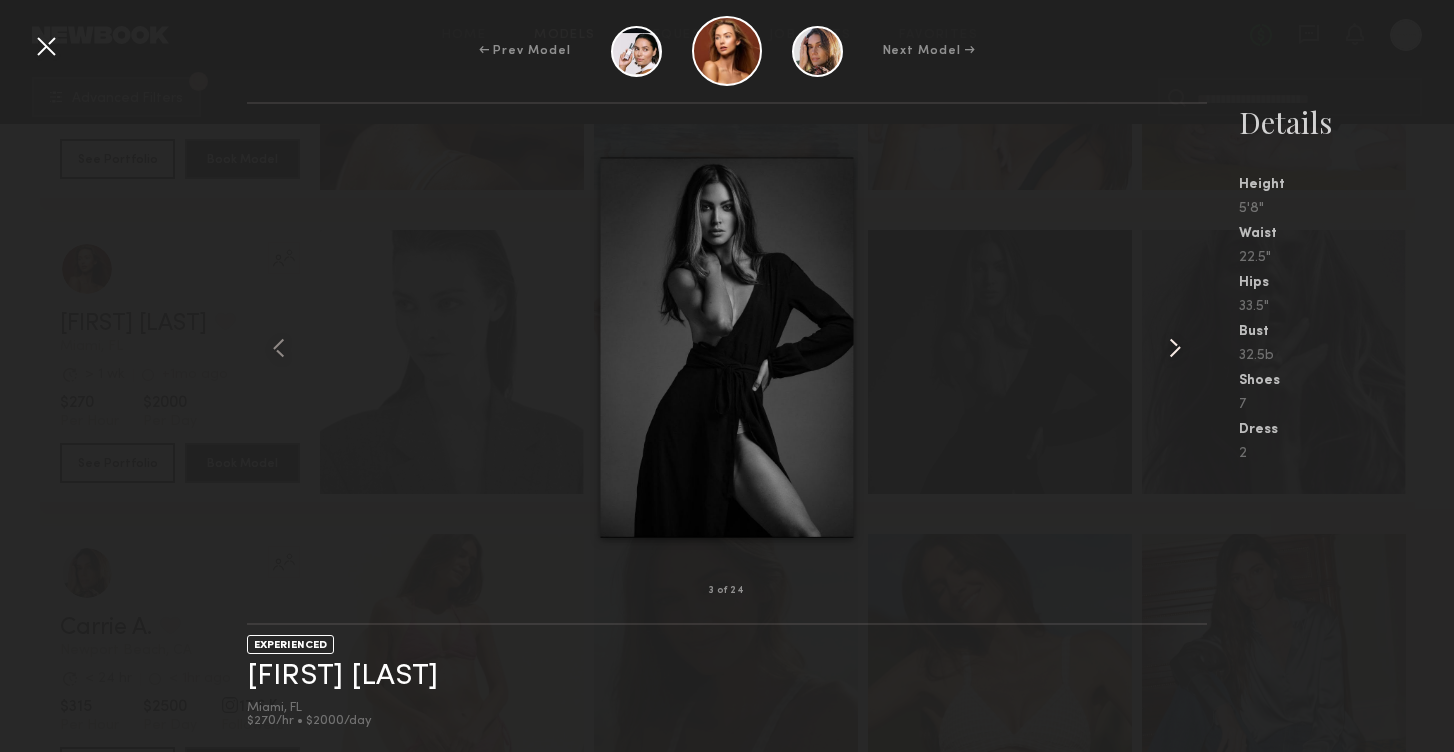 click at bounding box center [1175, 348] 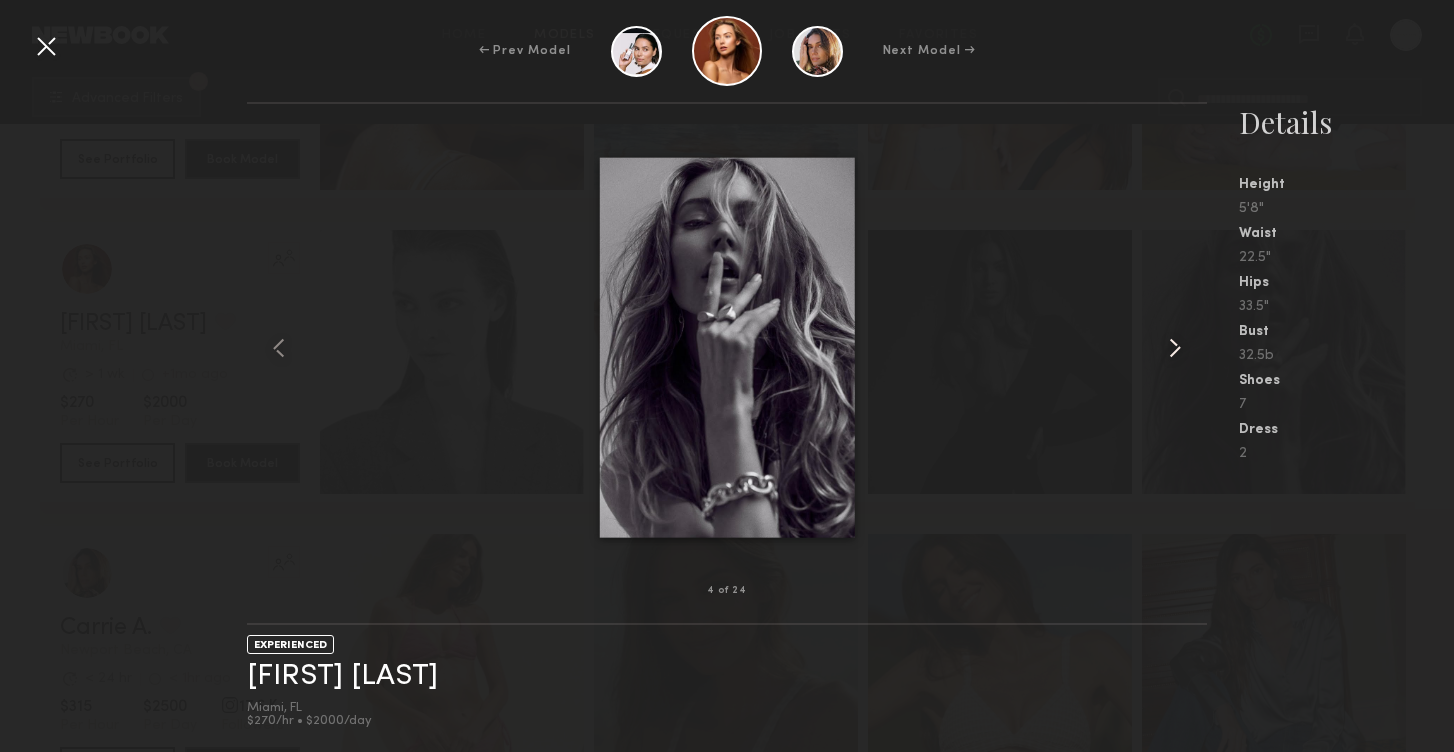 click at bounding box center [1175, 348] 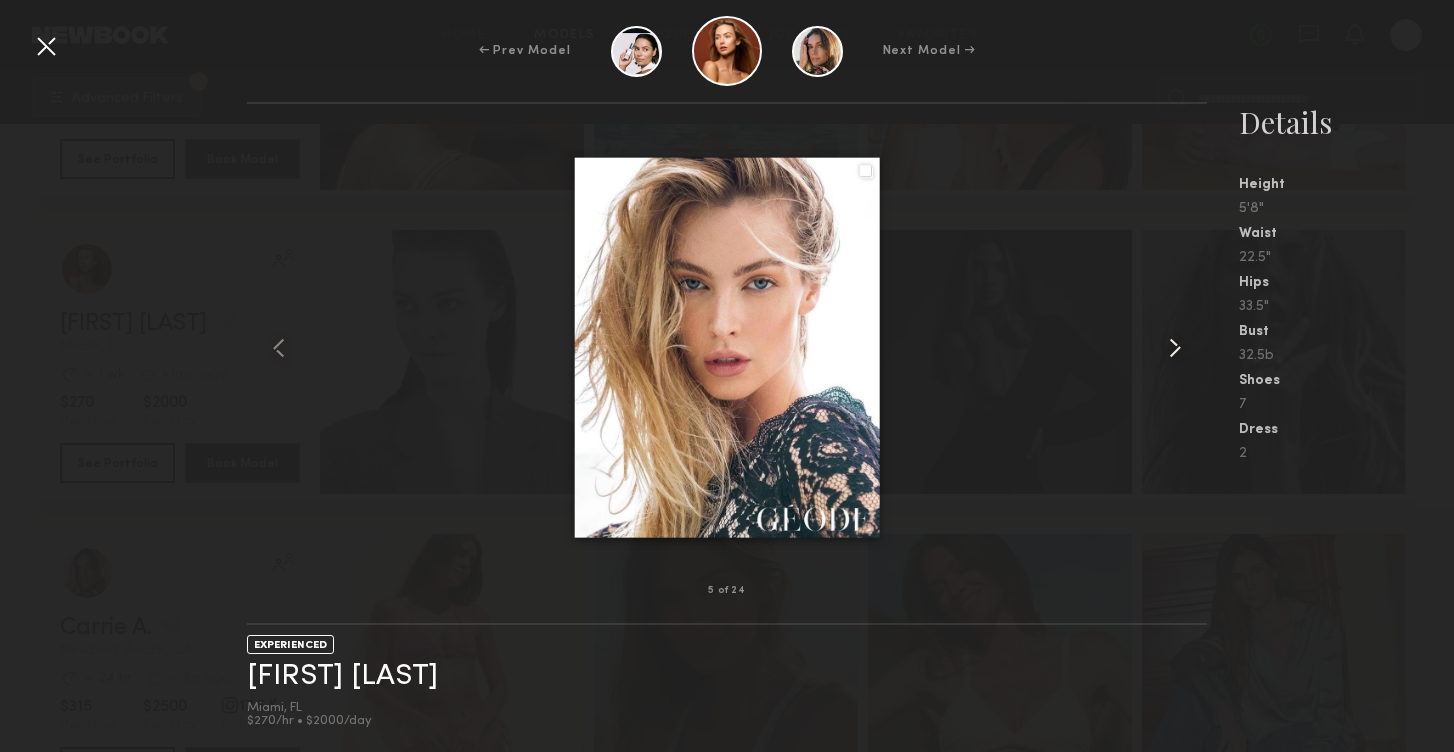 click at bounding box center [1175, 348] 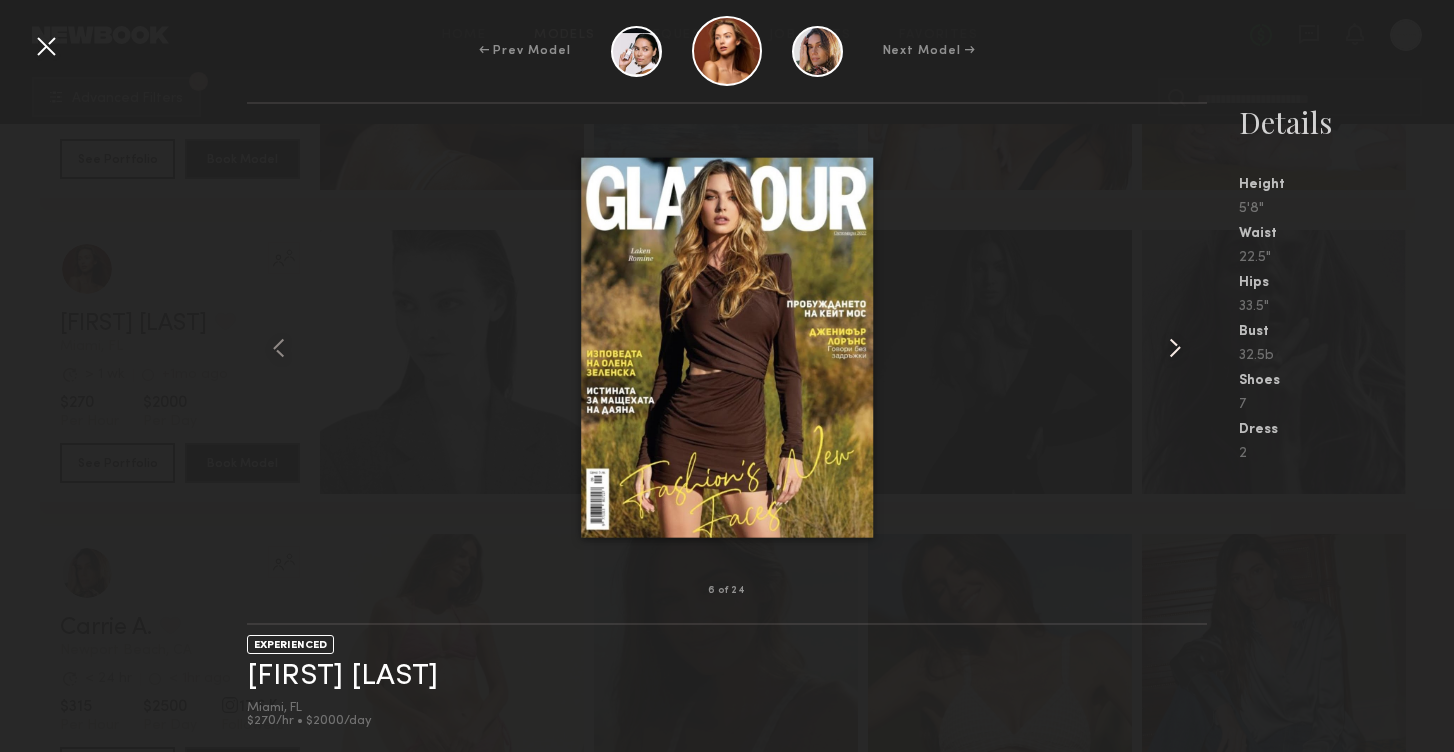 click at bounding box center (1175, 348) 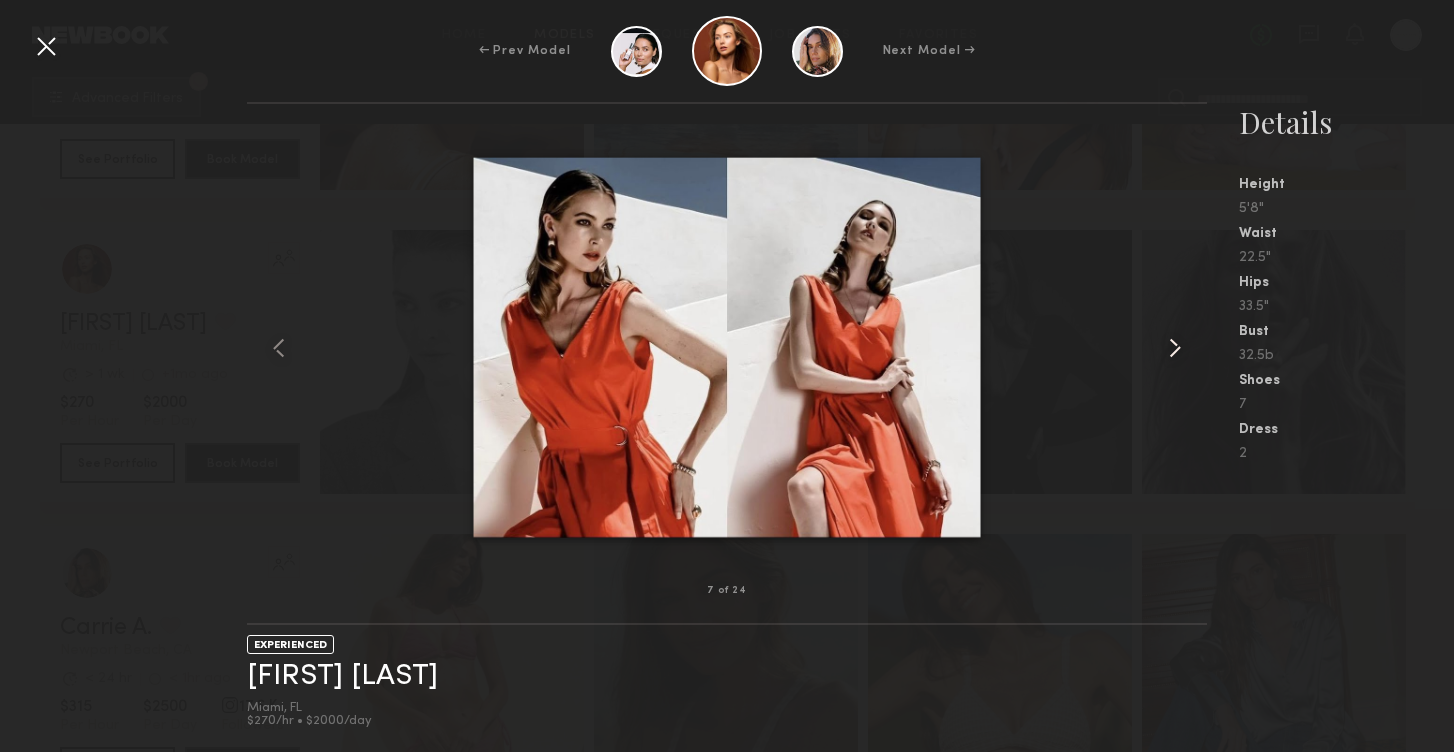 click at bounding box center [1175, 348] 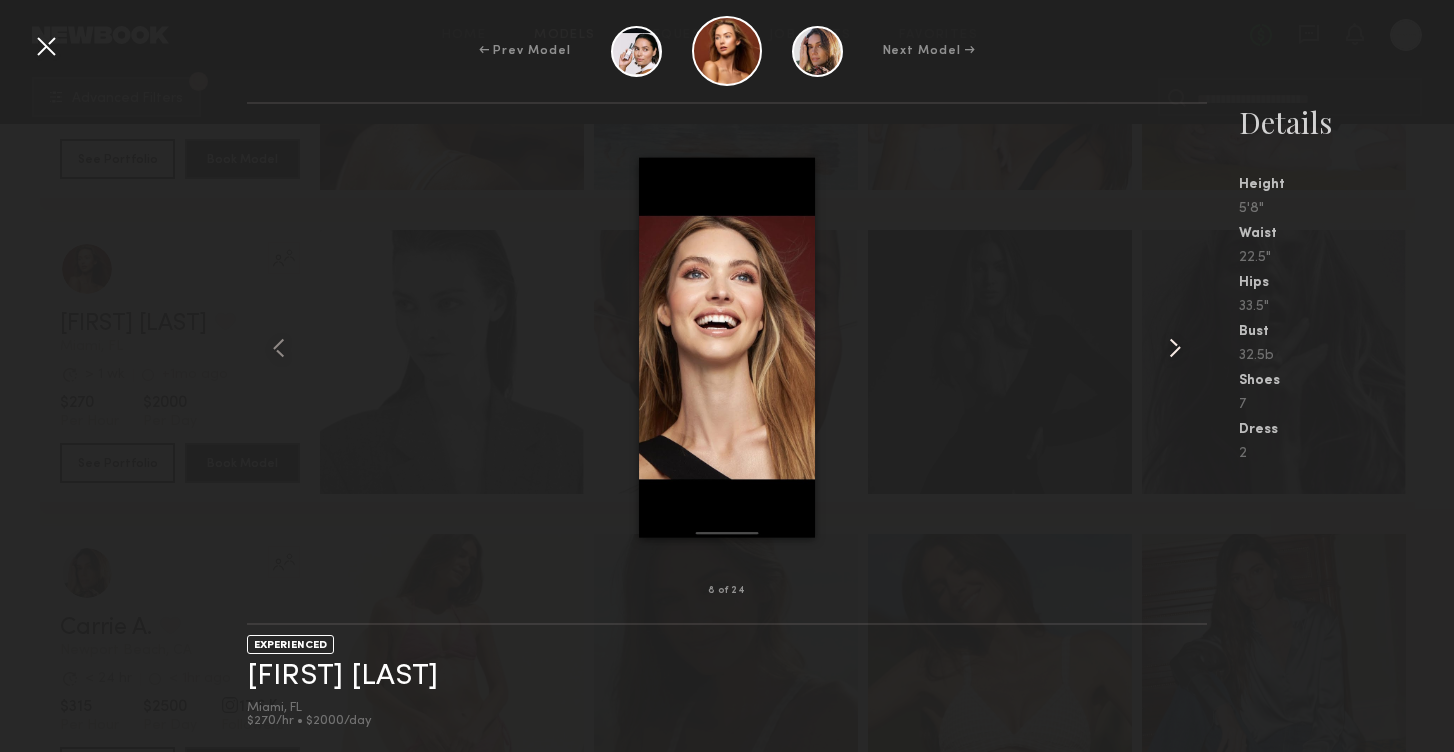 click at bounding box center (1175, 348) 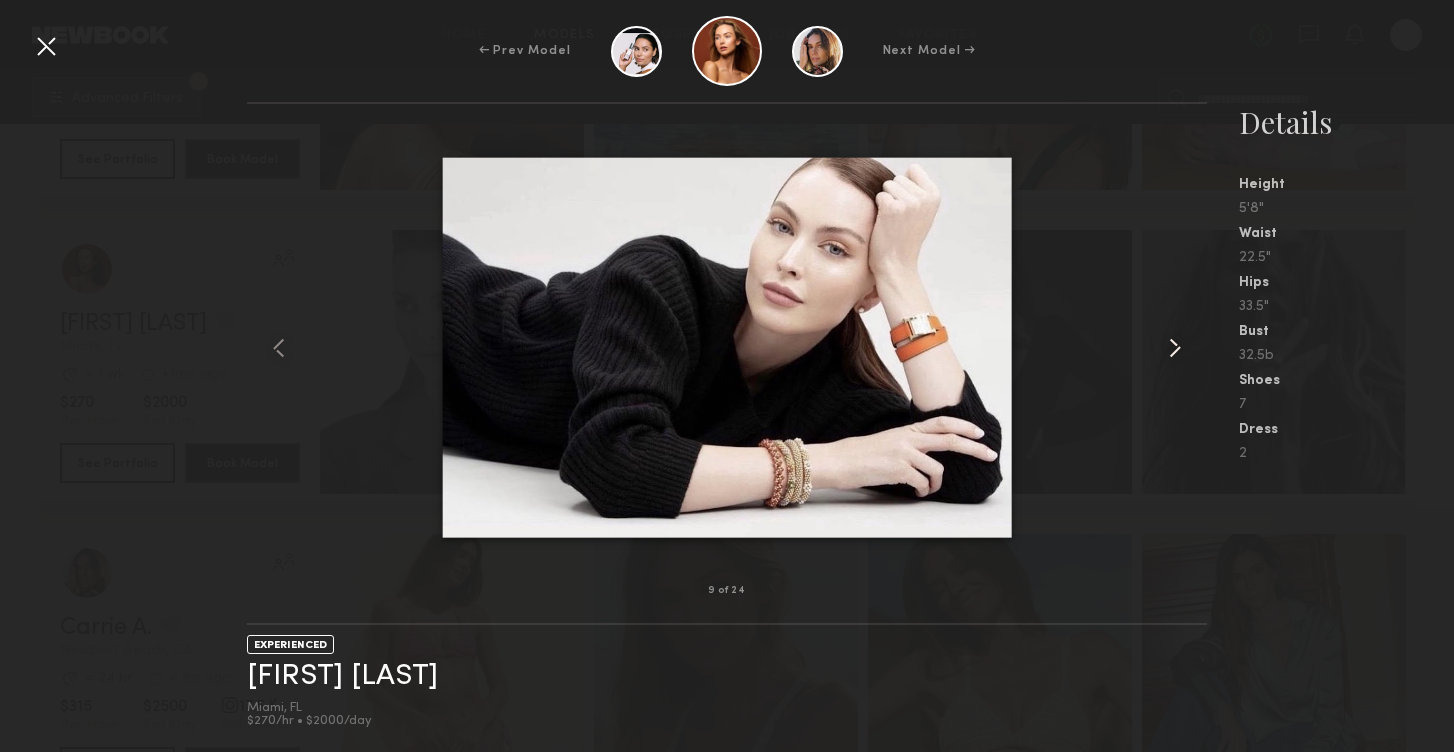 click at bounding box center [1175, 348] 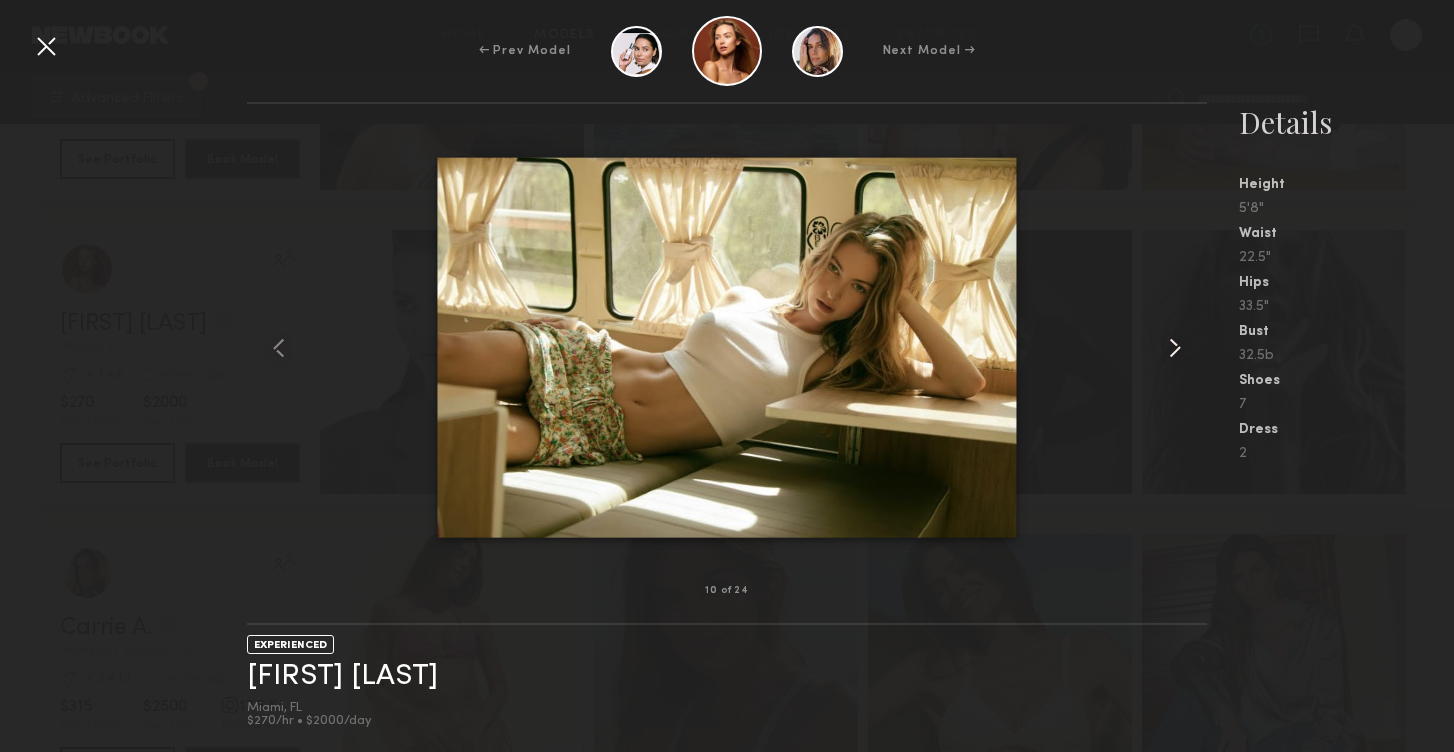 click at bounding box center (1175, 348) 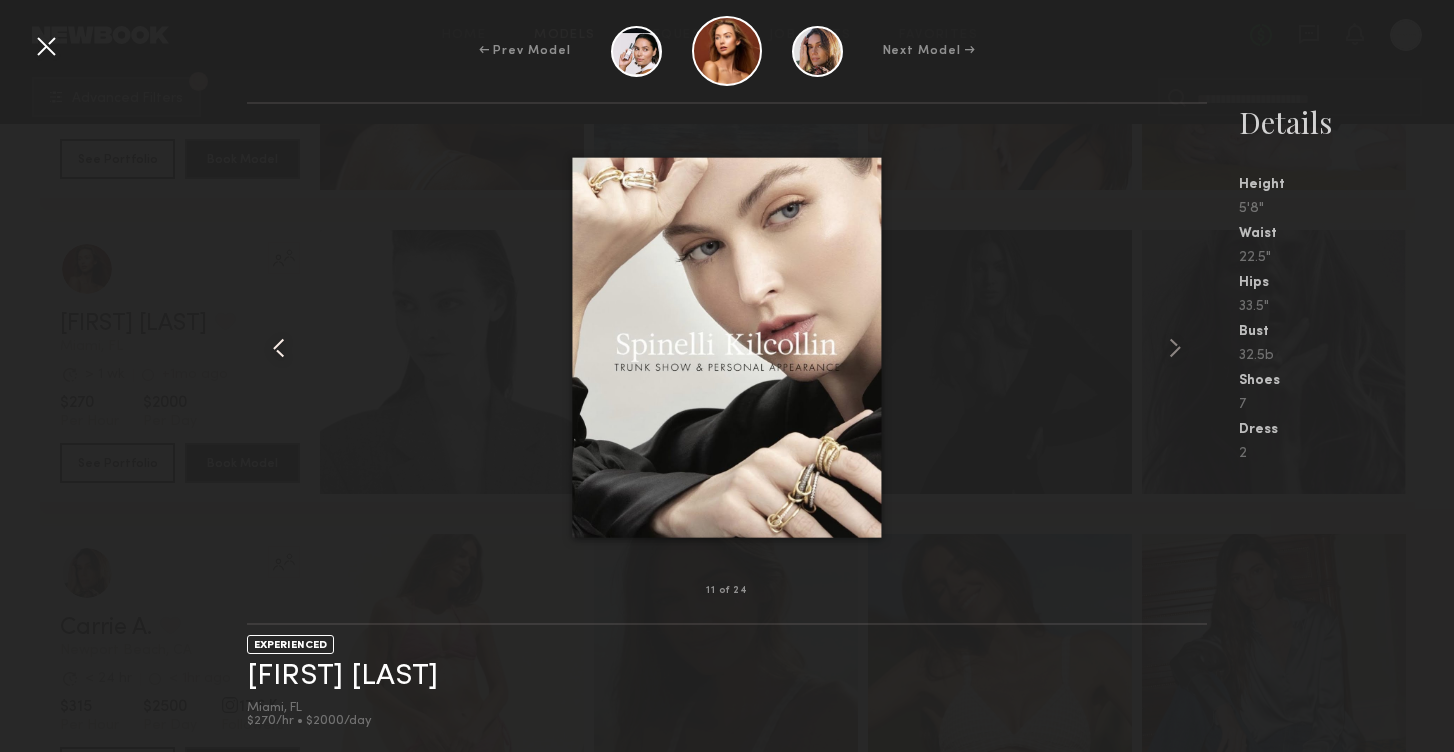 click at bounding box center [279, 348] 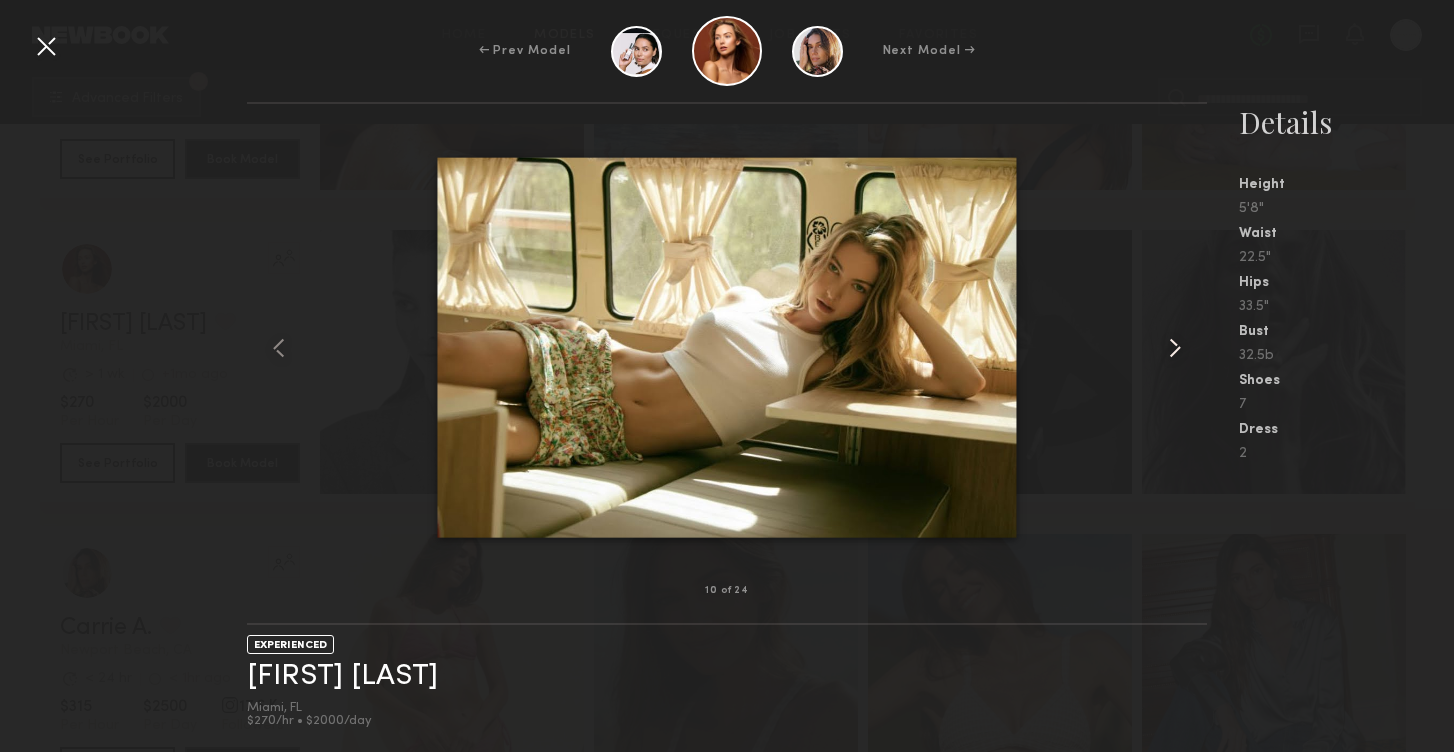 click at bounding box center [1175, 348] 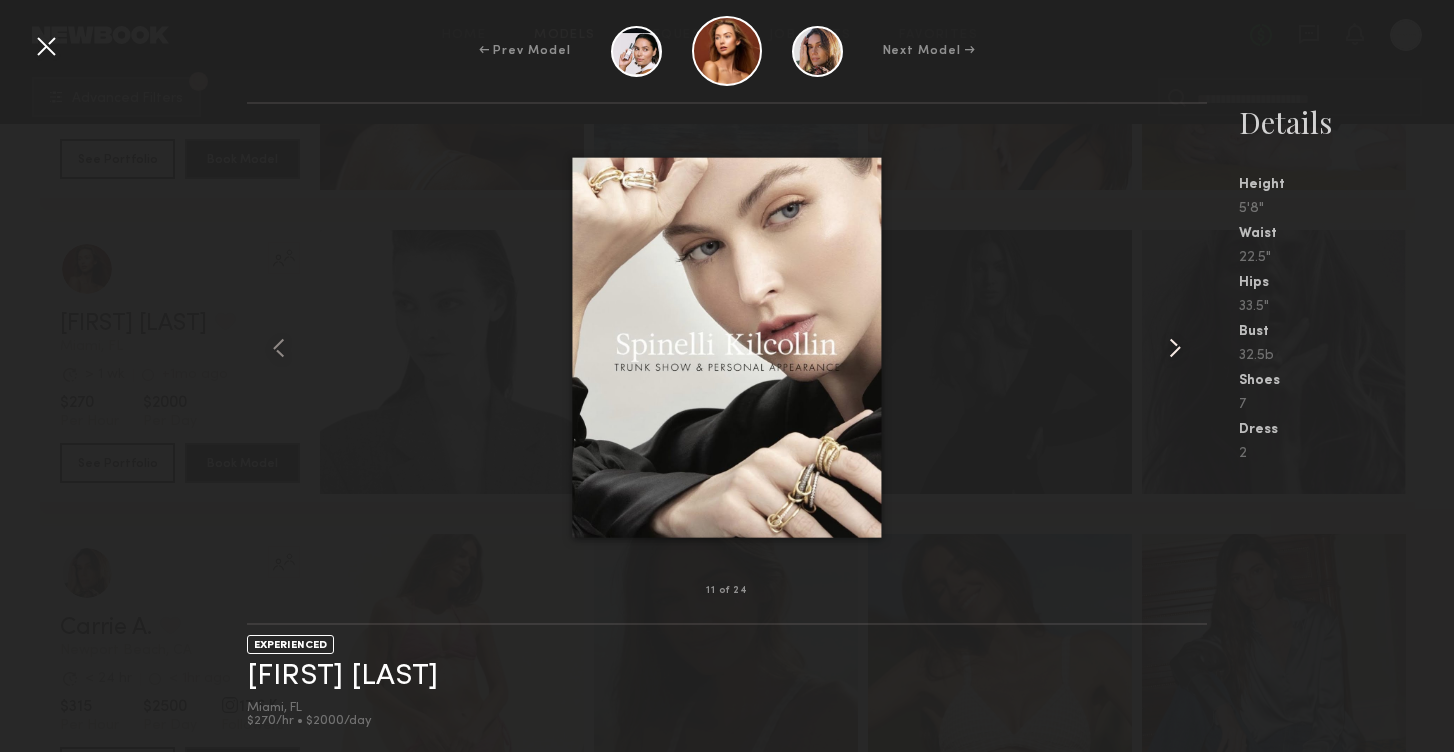click at bounding box center (1175, 348) 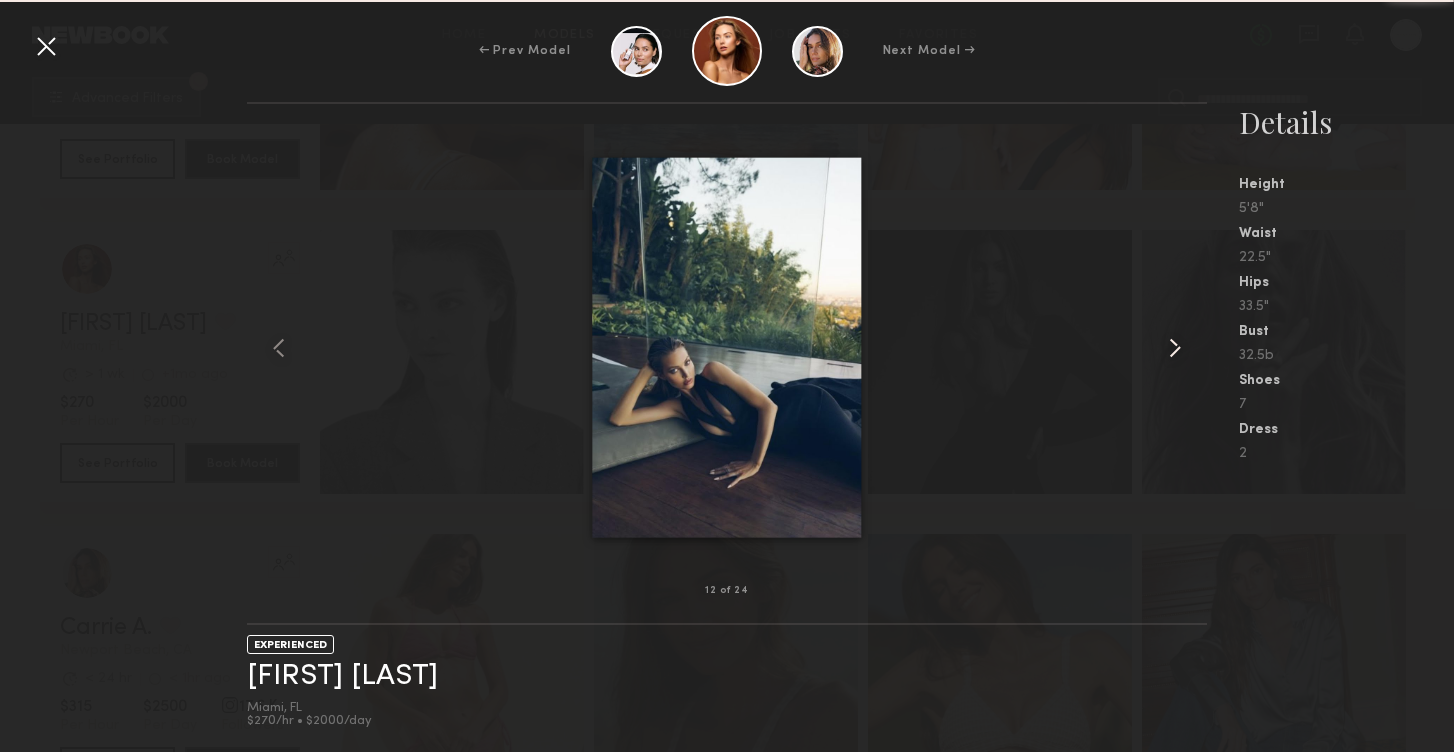 click at bounding box center (1175, 348) 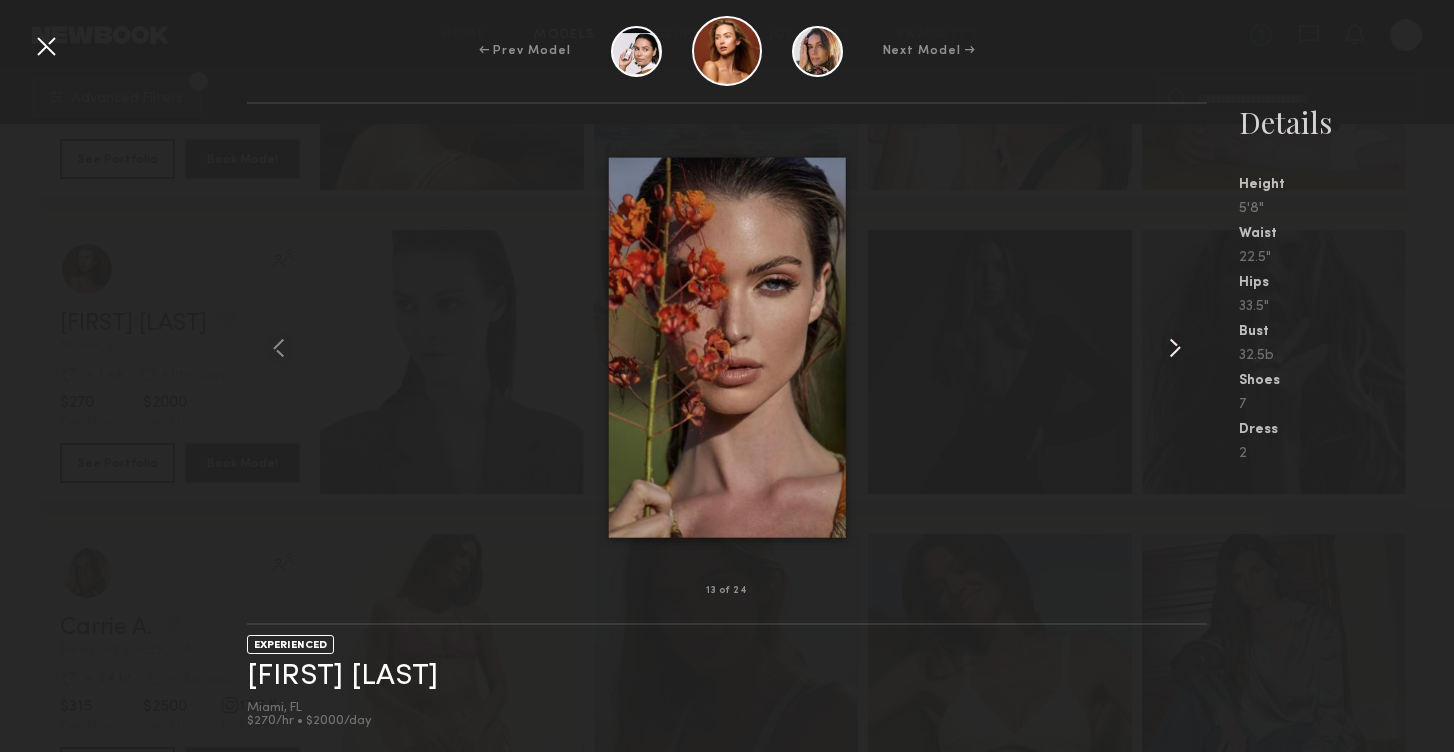 click at bounding box center (1175, 348) 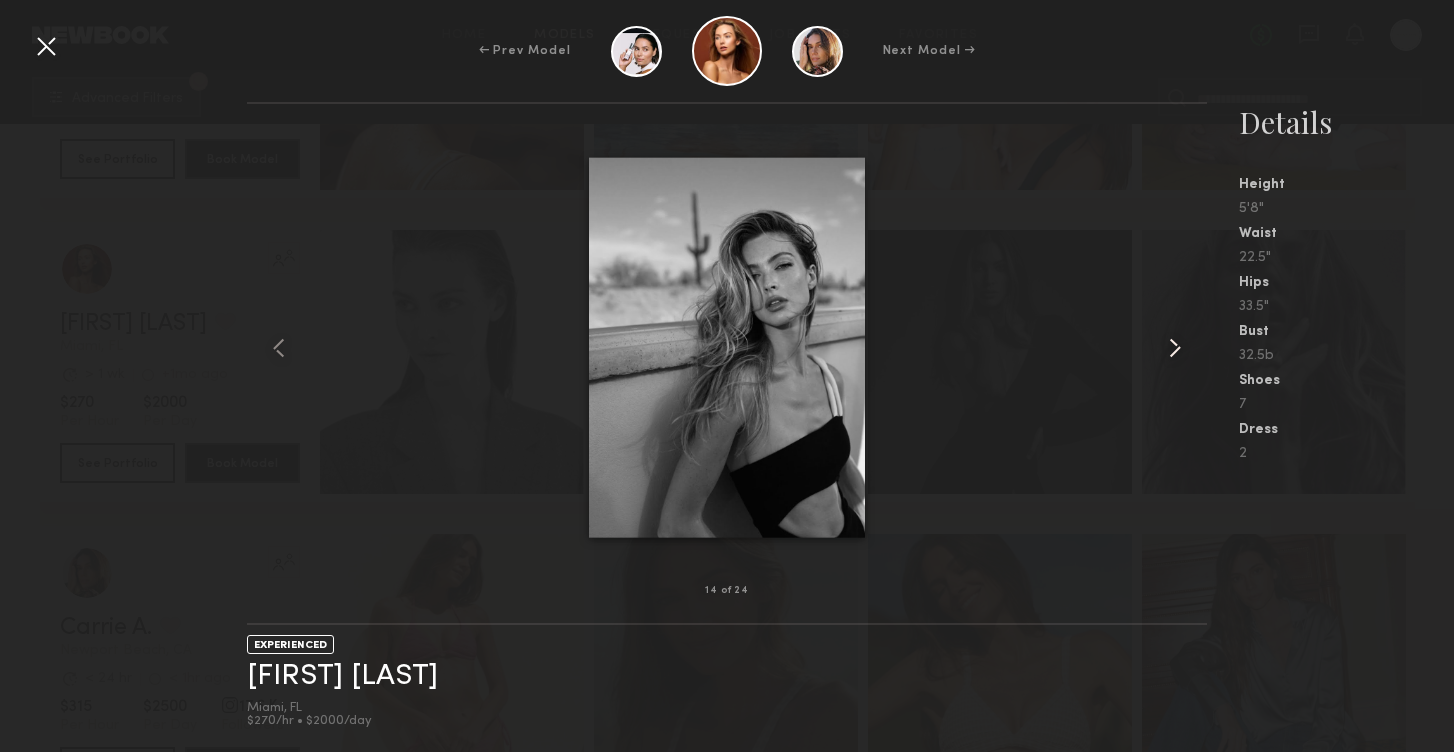 click at bounding box center (1175, 348) 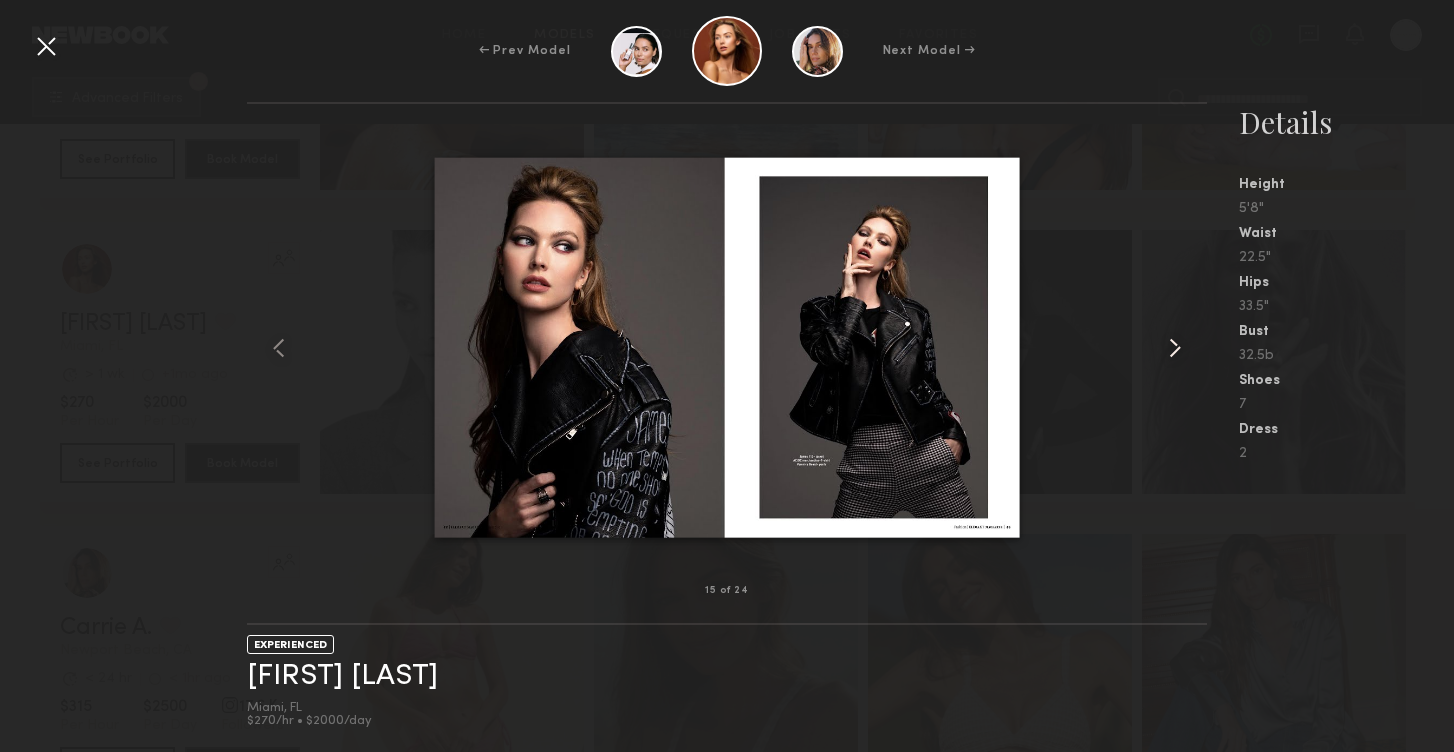 click at bounding box center (1175, 348) 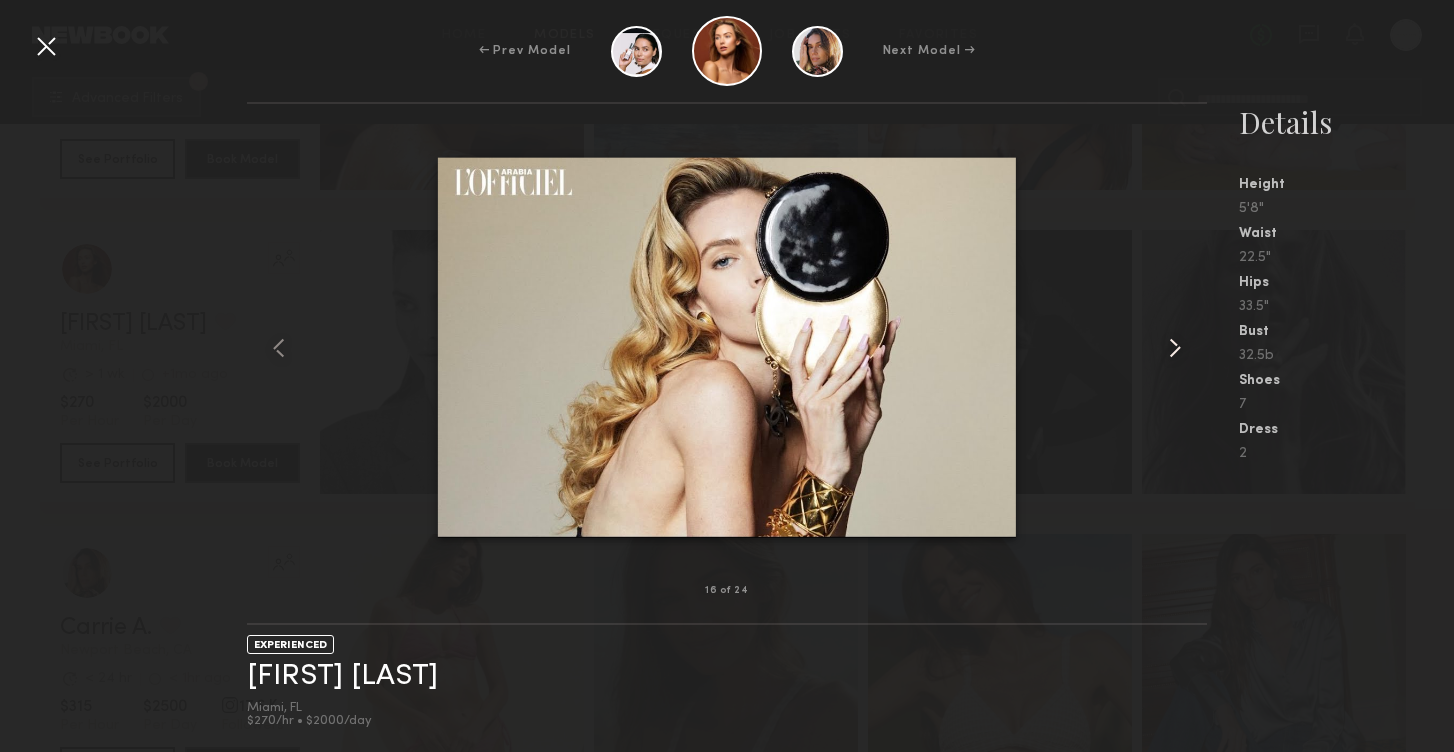 click at bounding box center [1175, 348] 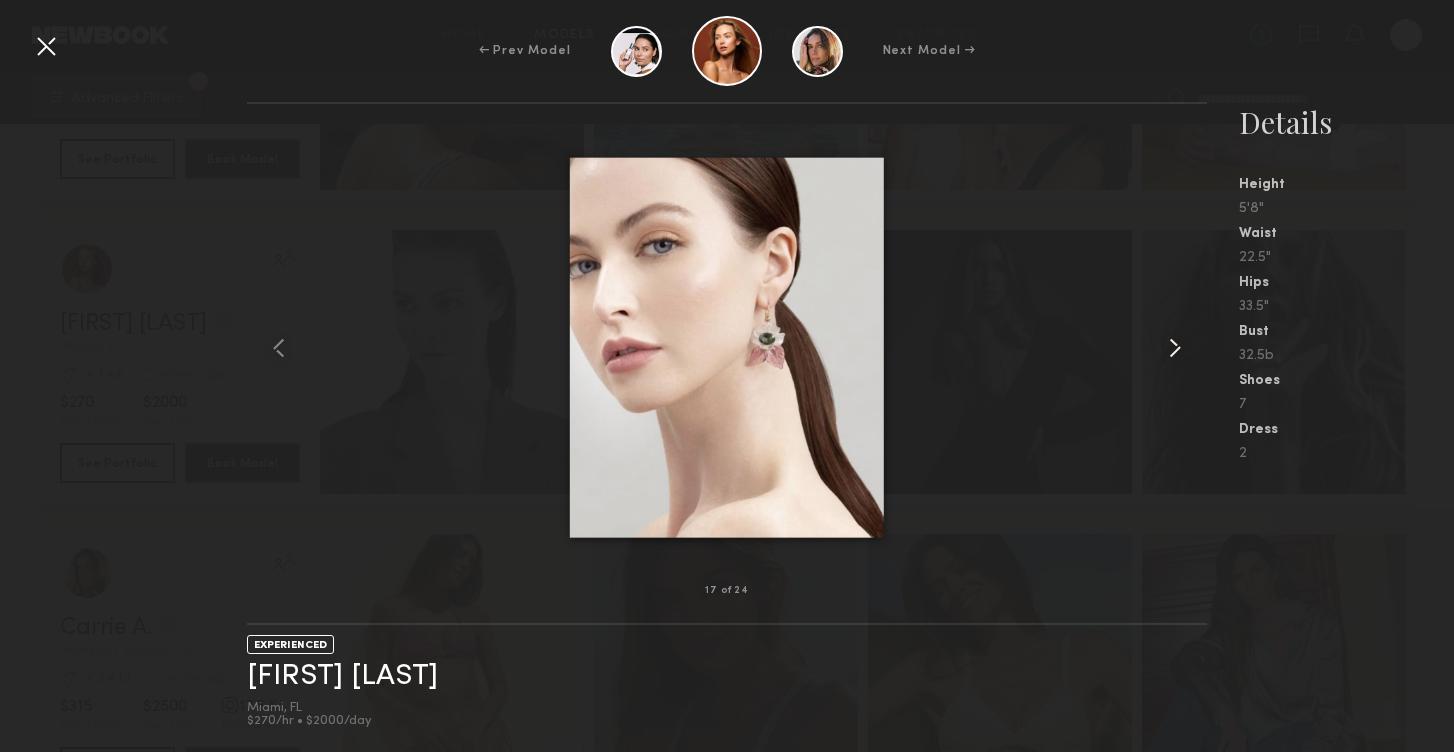 click at bounding box center (1175, 348) 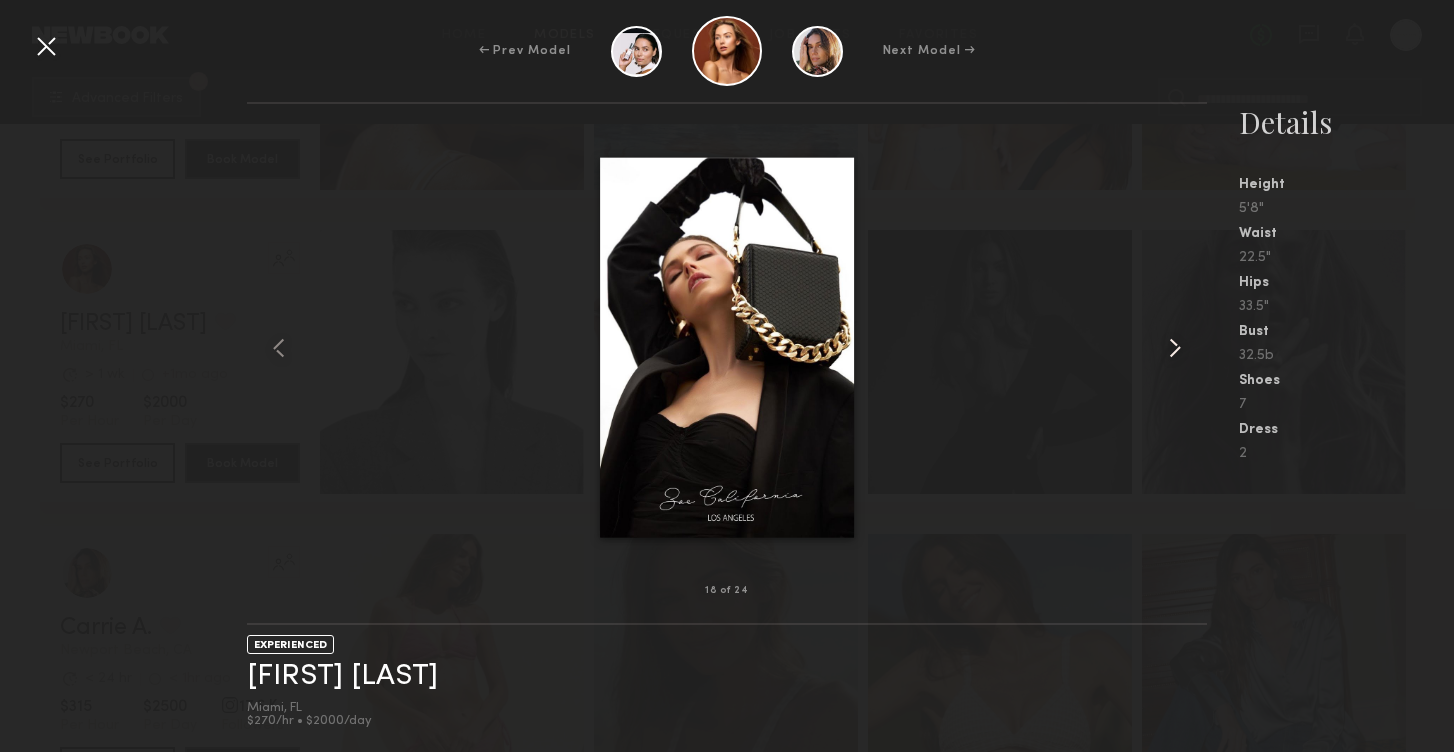click at bounding box center (1175, 348) 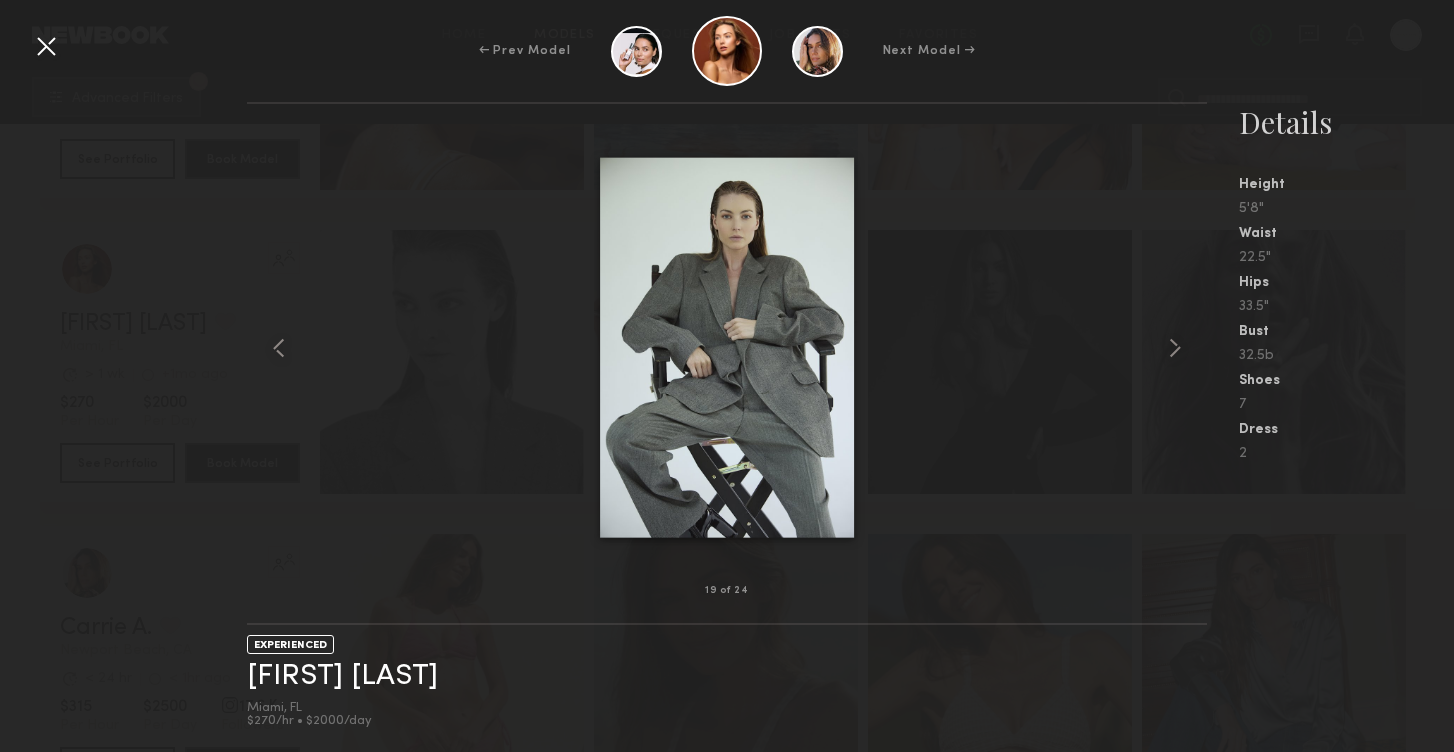 click at bounding box center (46, 46) 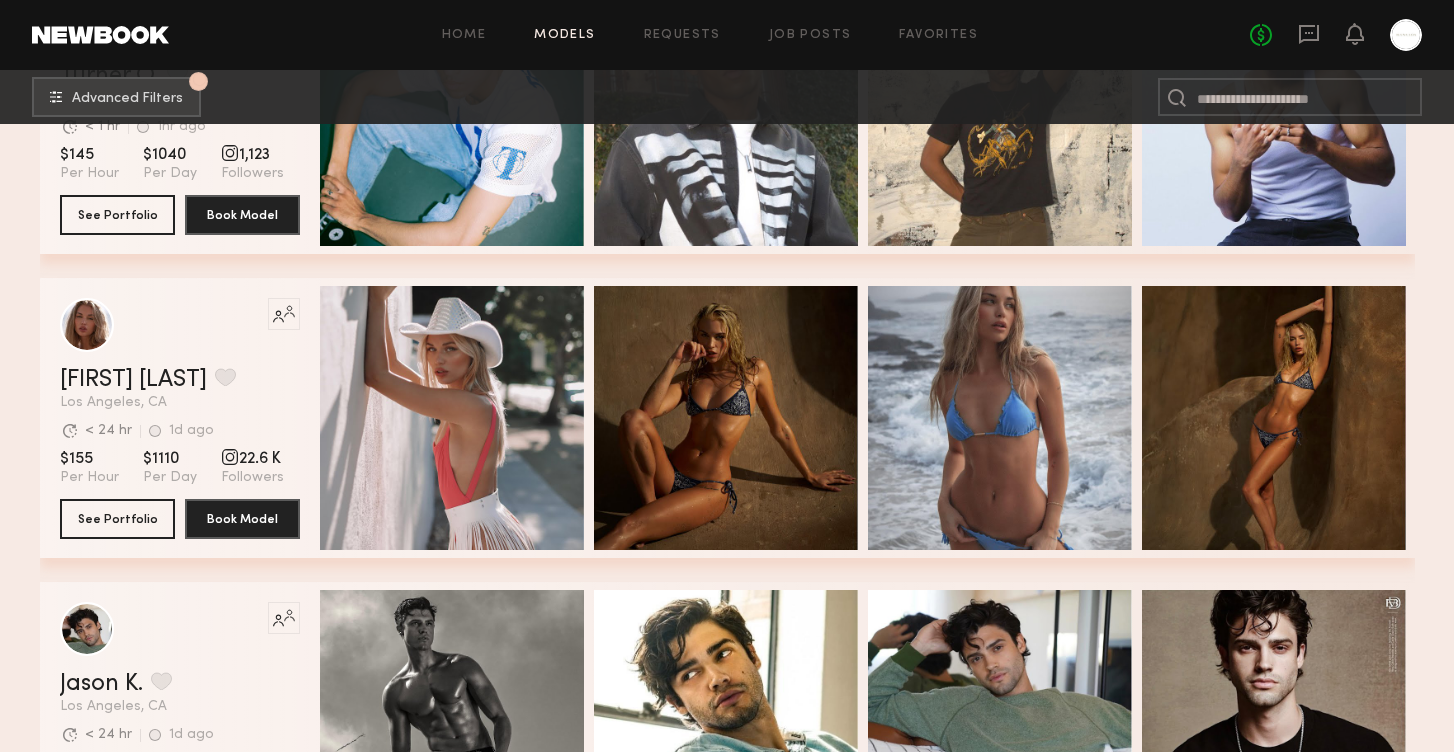 scroll, scrollTop: 1712, scrollLeft: 0, axis: vertical 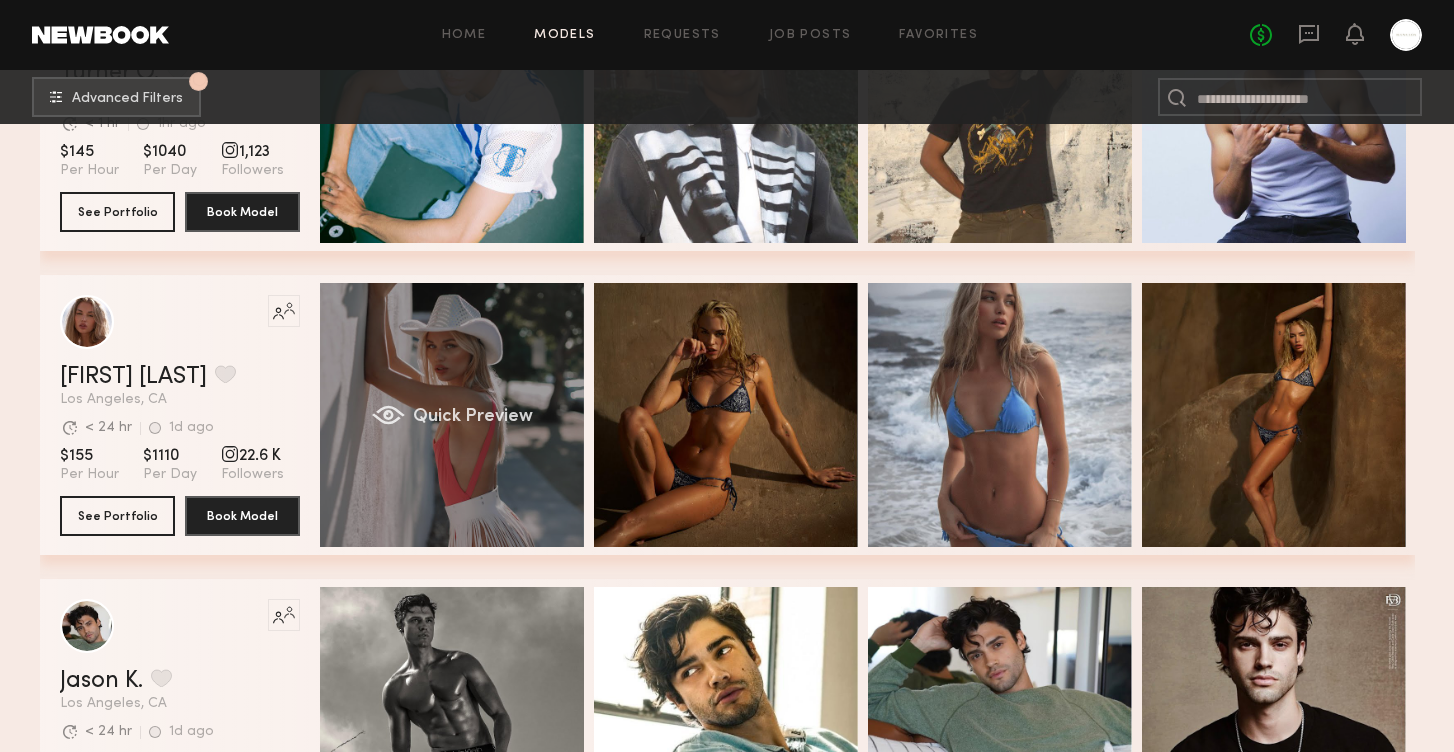 click on "Quick Preview" 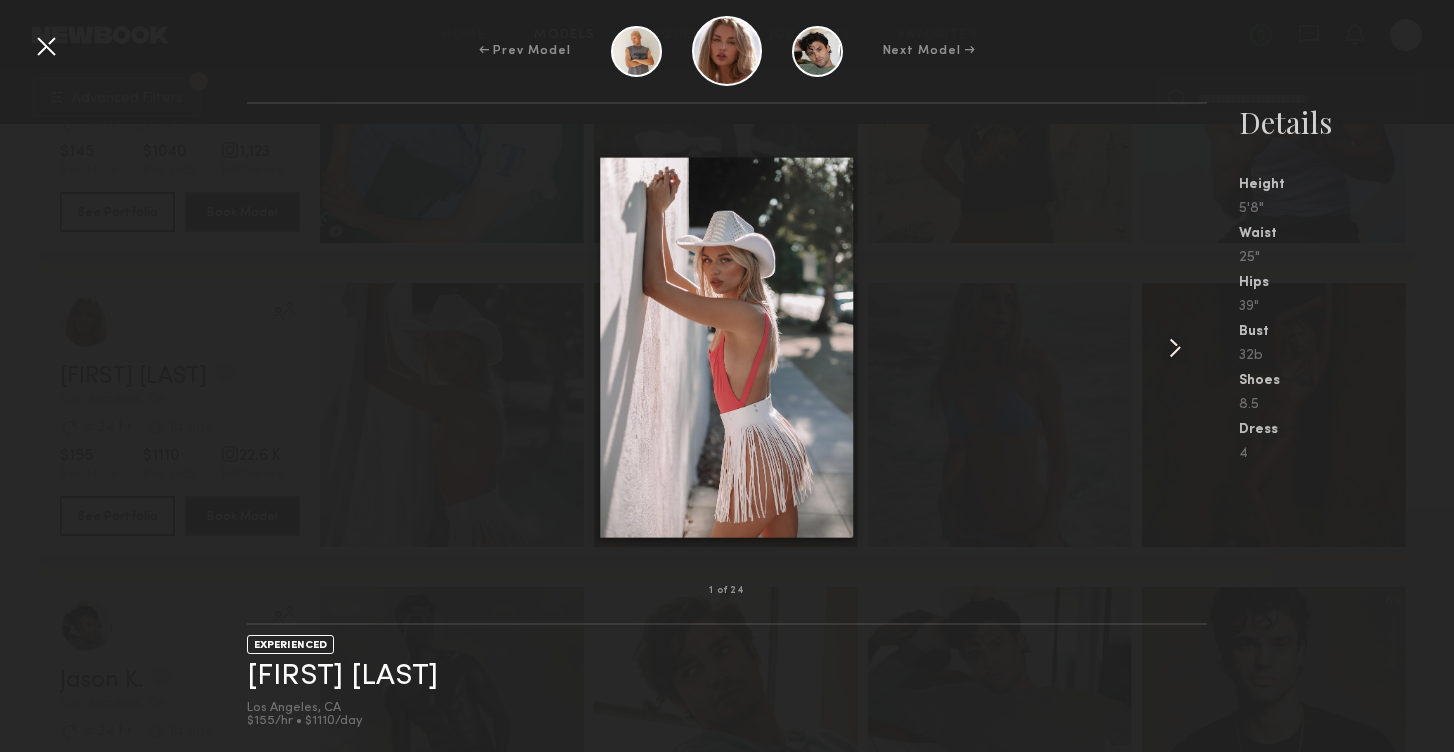 click at bounding box center (1175, 348) 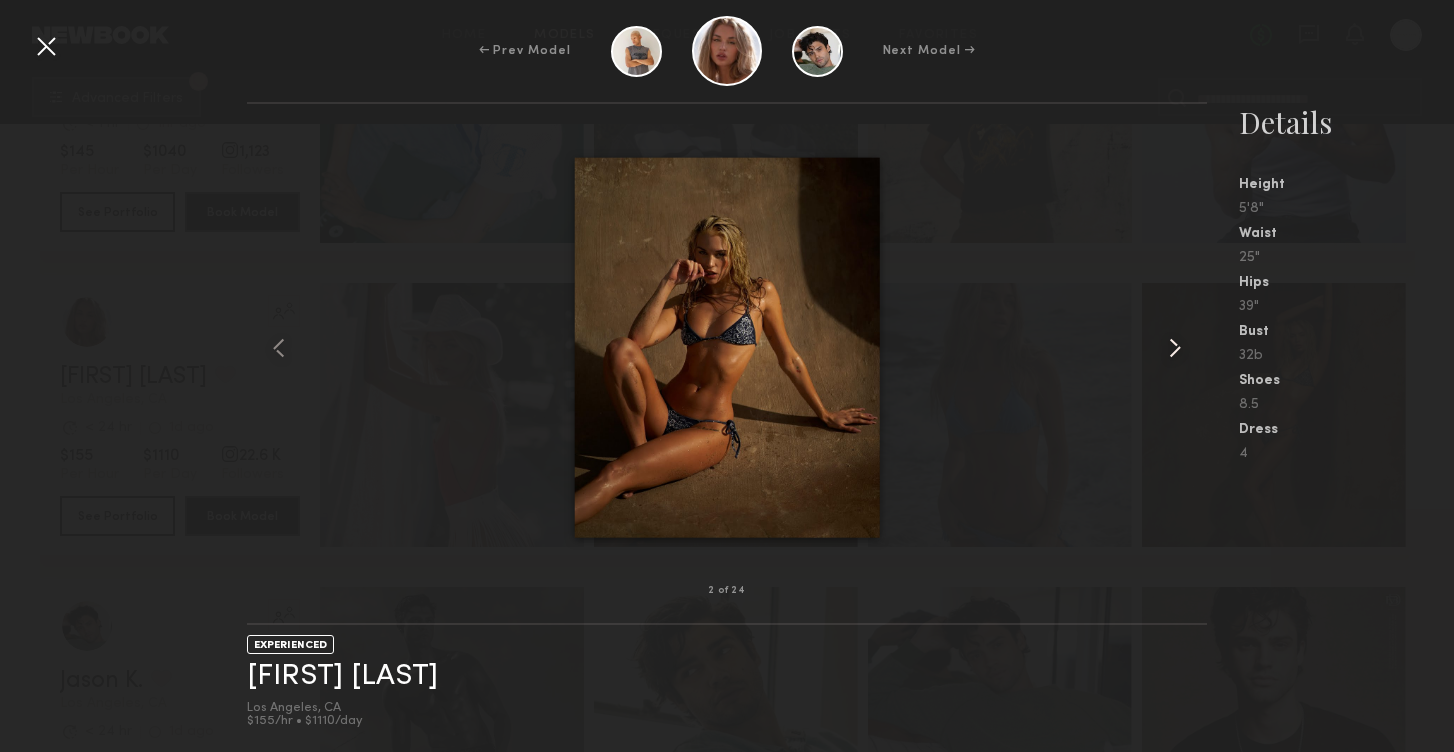 click at bounding box center (1175, 348) 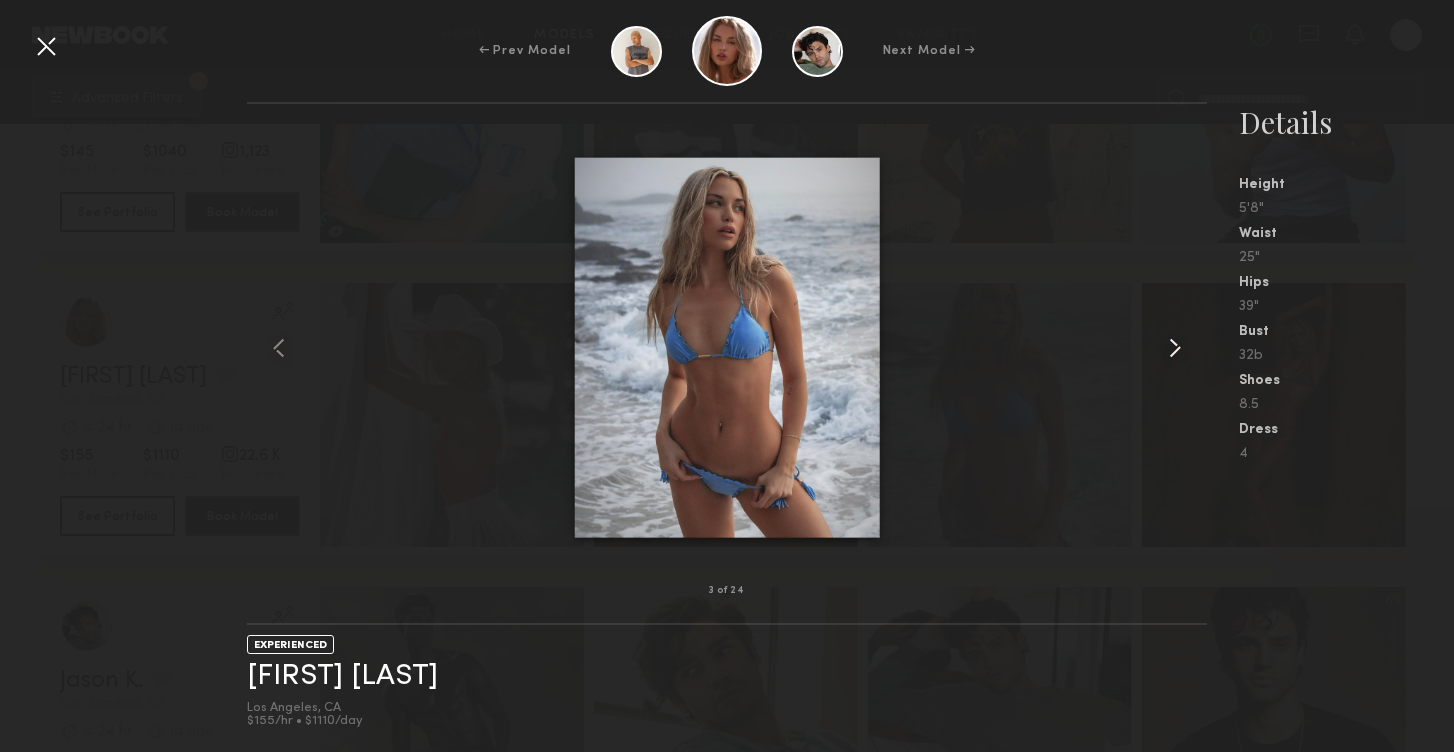 click at bounding box center [1175, 348] 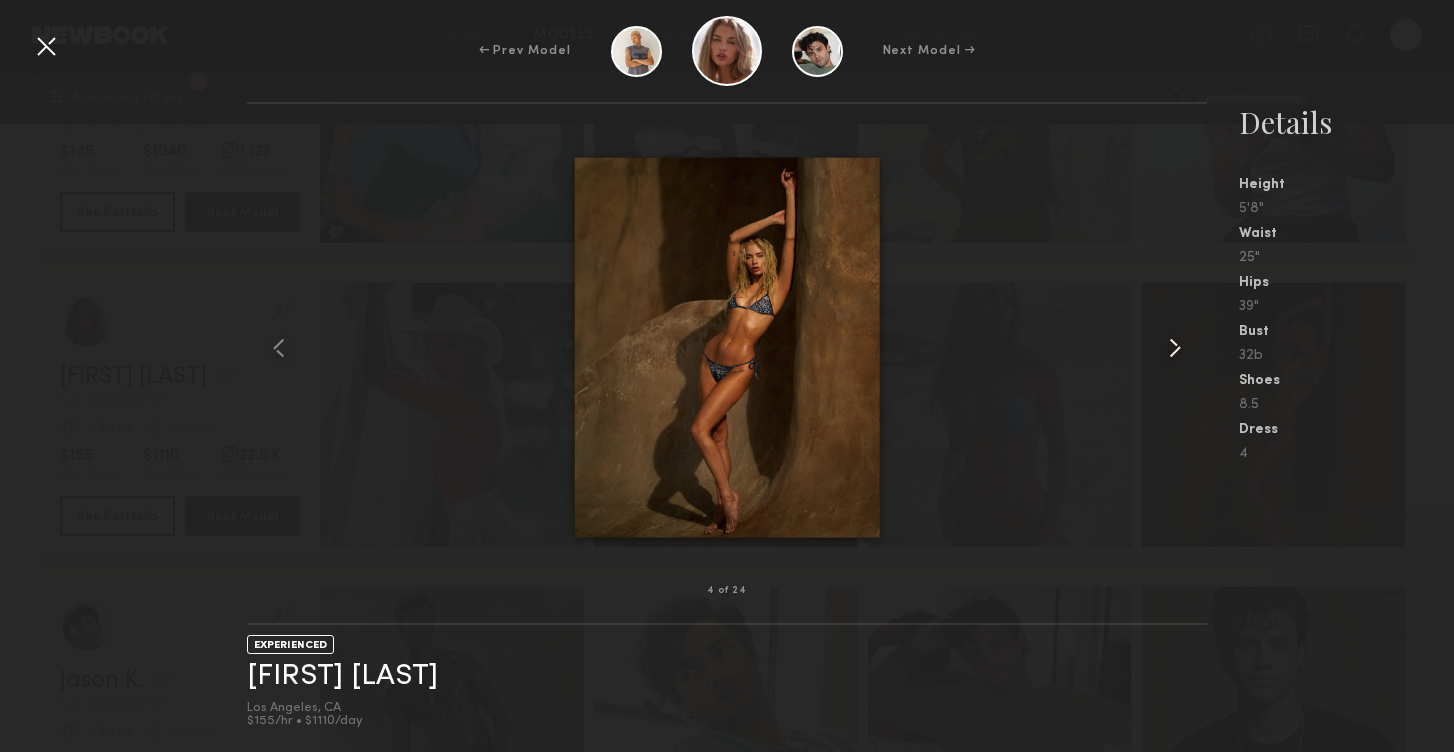 click at bounding box center (1175, 348) 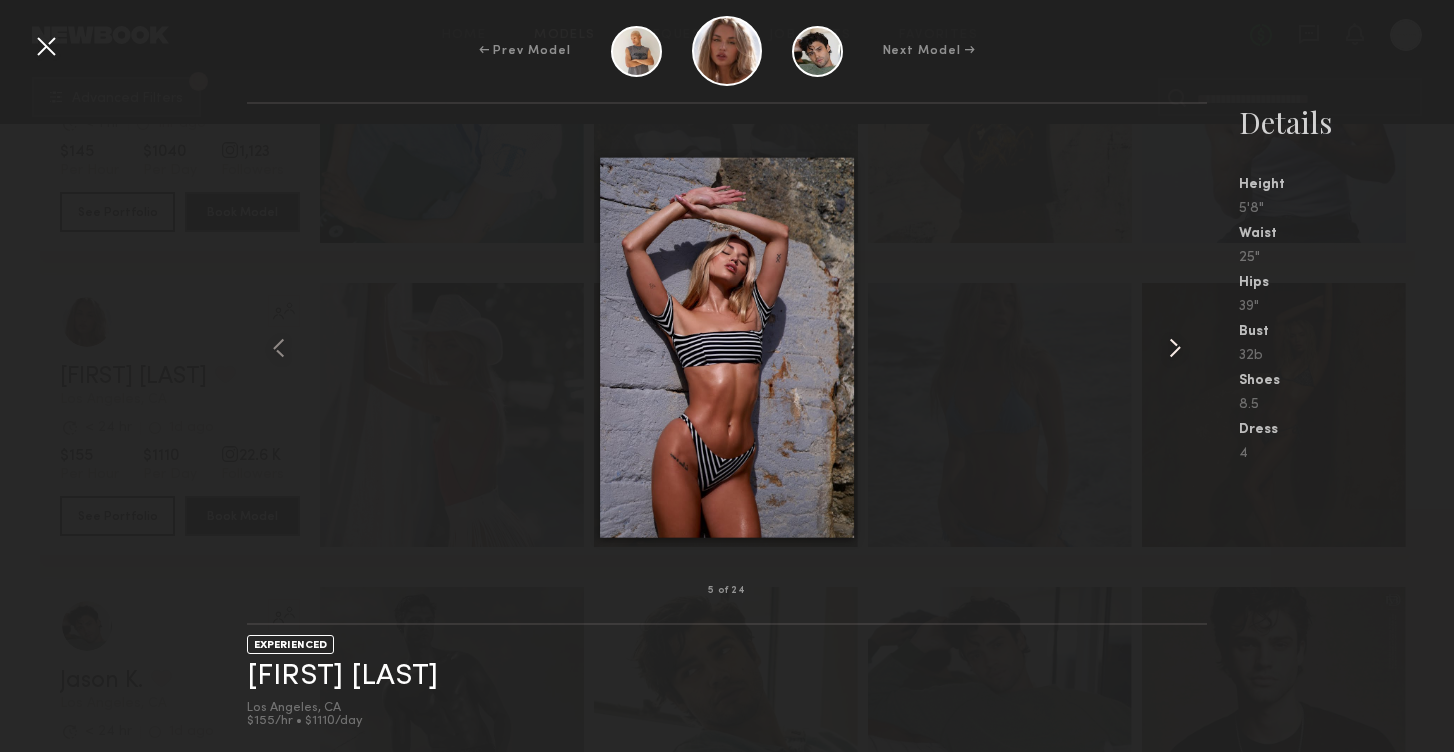 click at bounding box center [1175, 348] 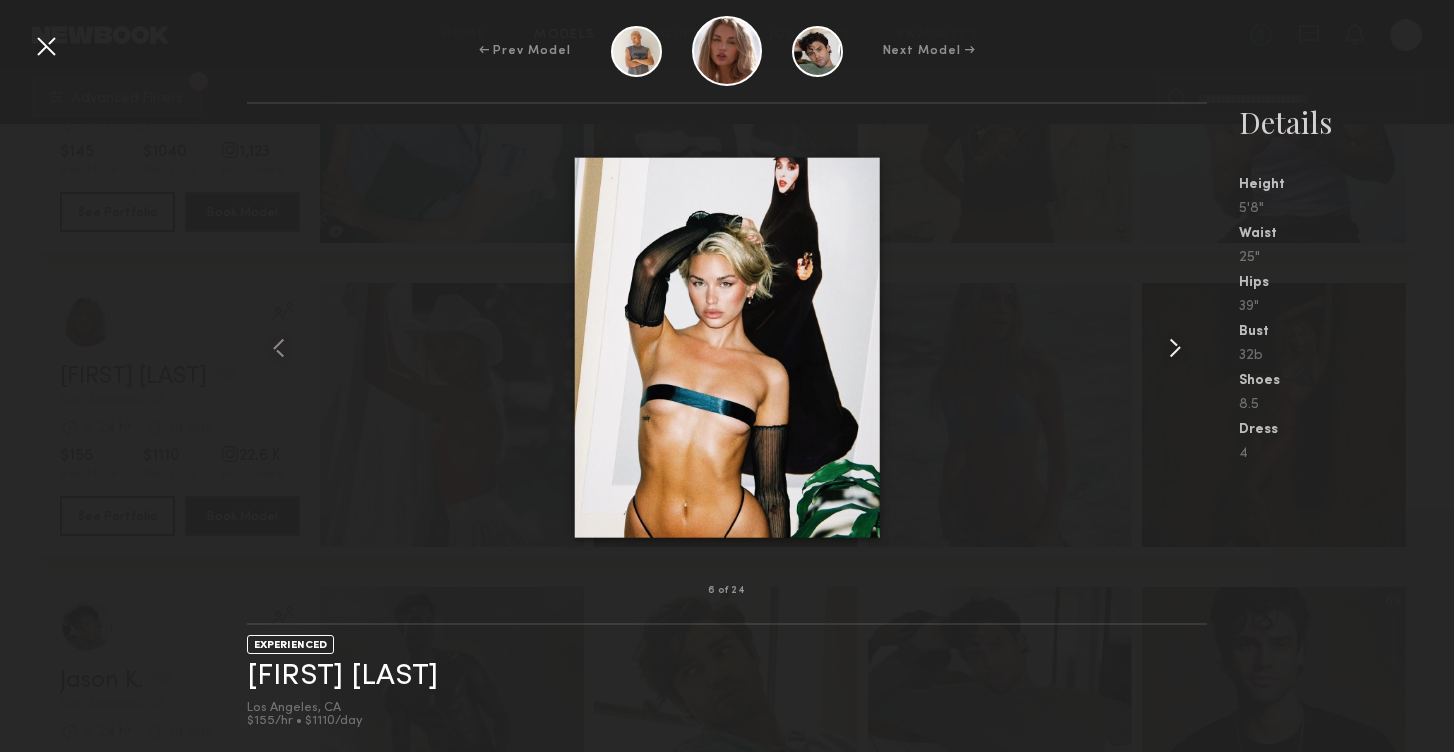 click at bounding box center (1175, 348) 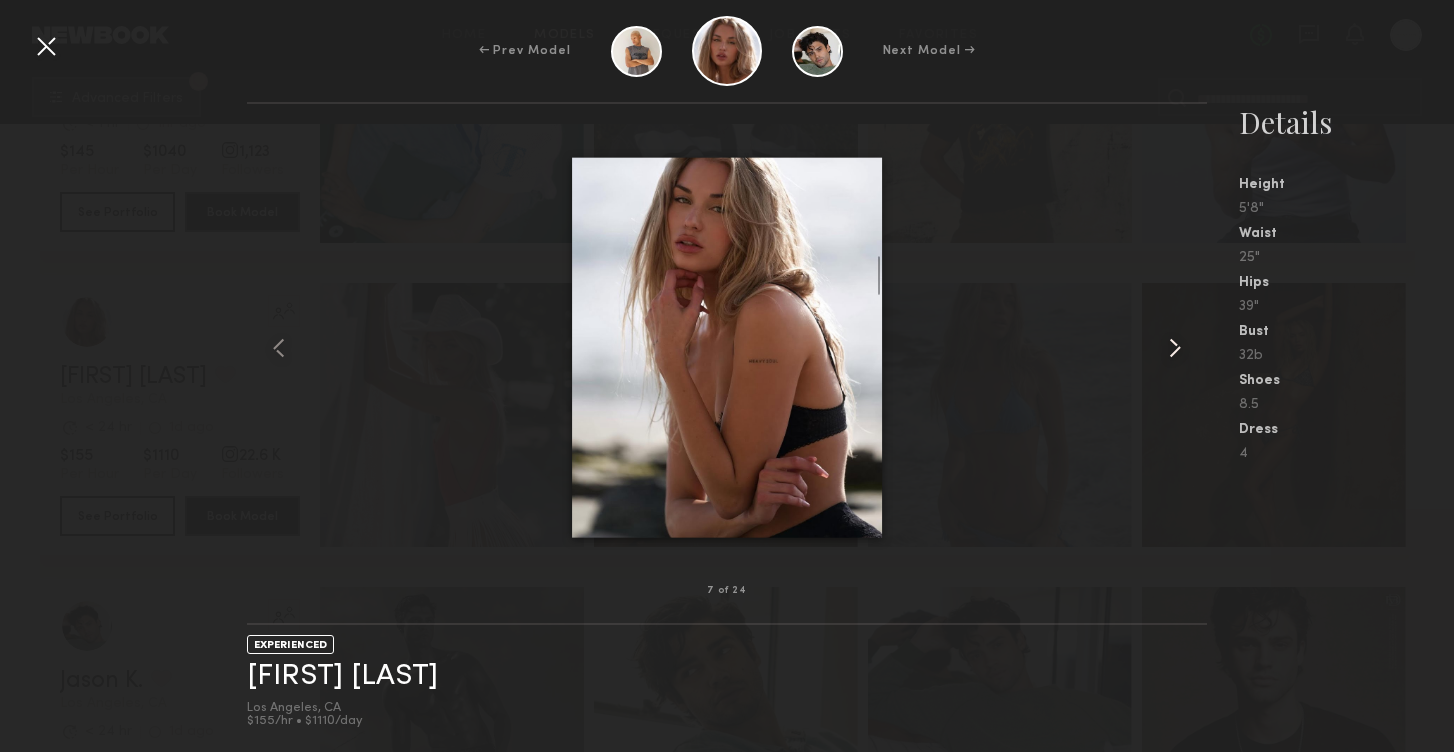 click at bounding box center (1175, 348) 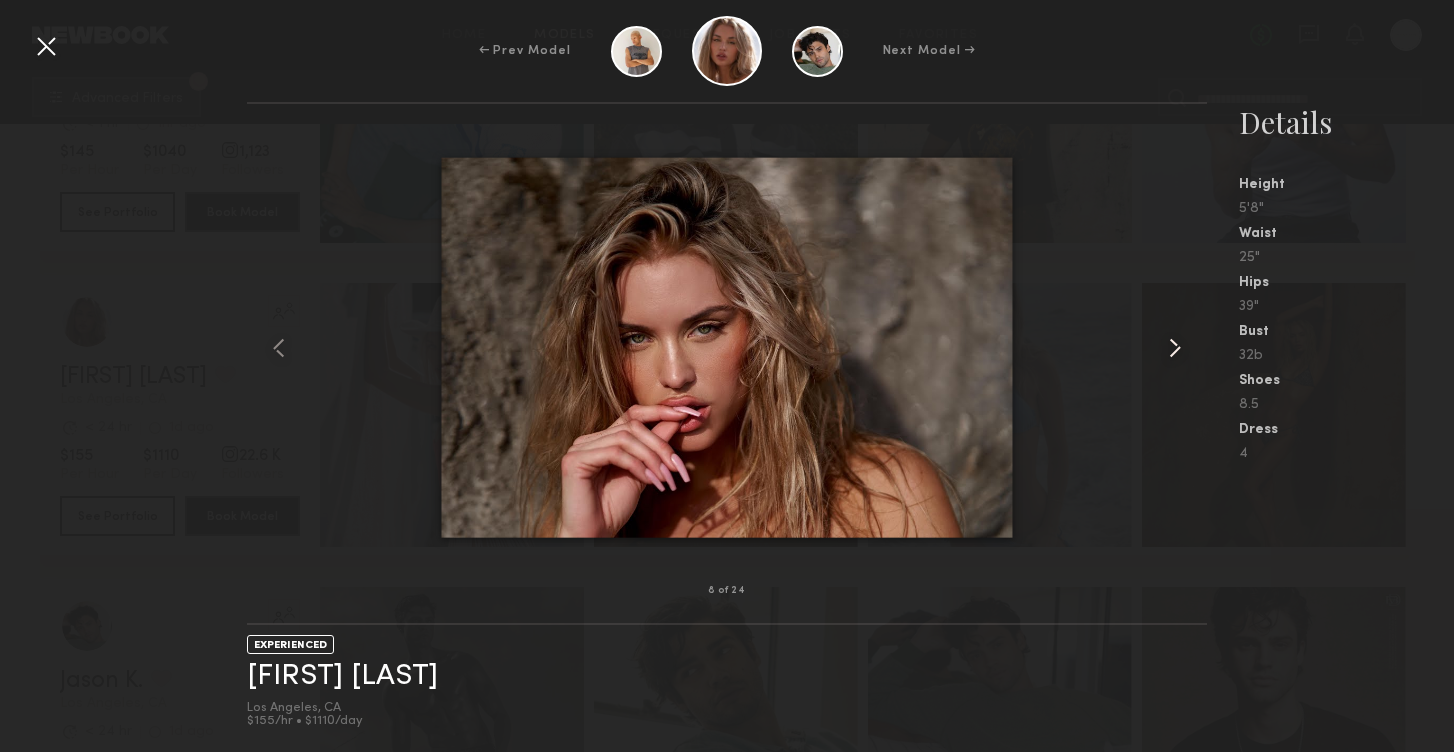 click at bounding box center (1175, 348) 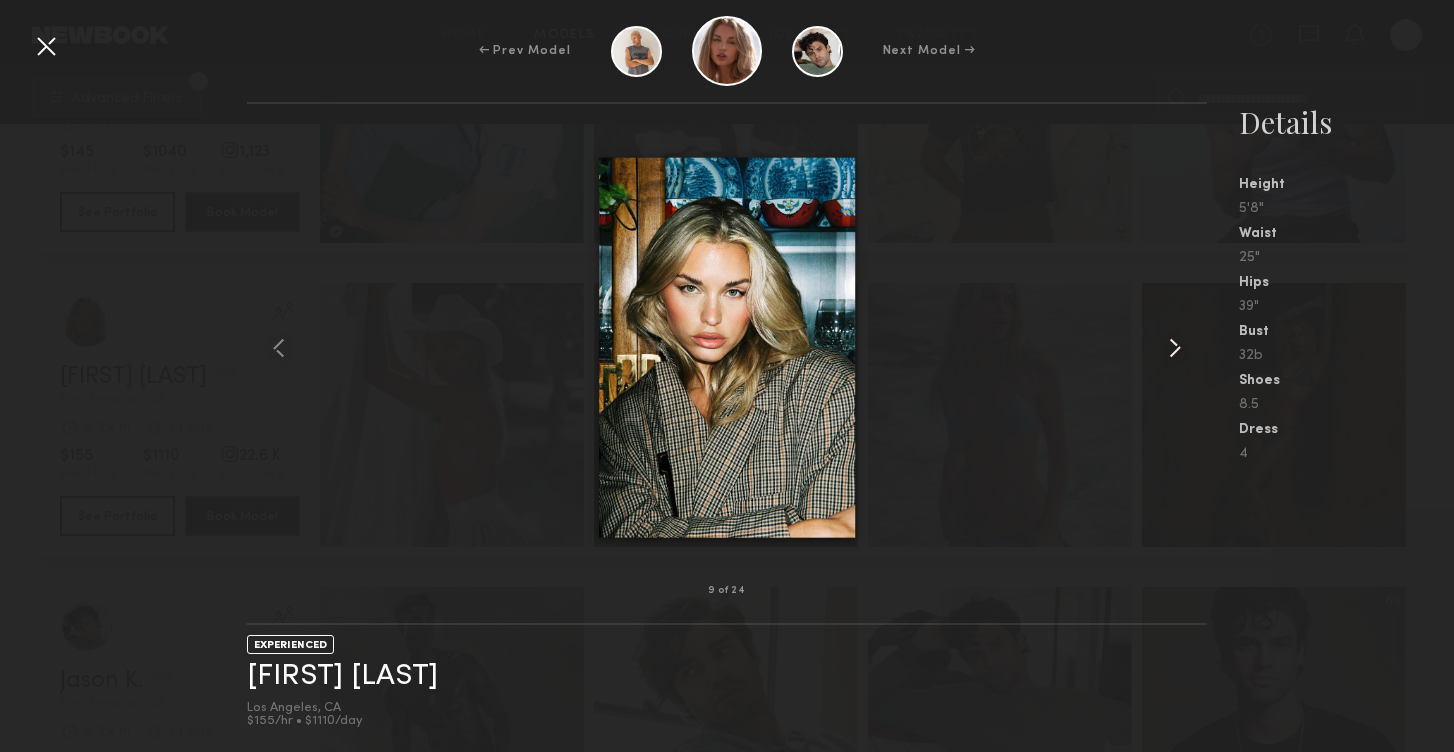 click at bounding box center (1175, 348) 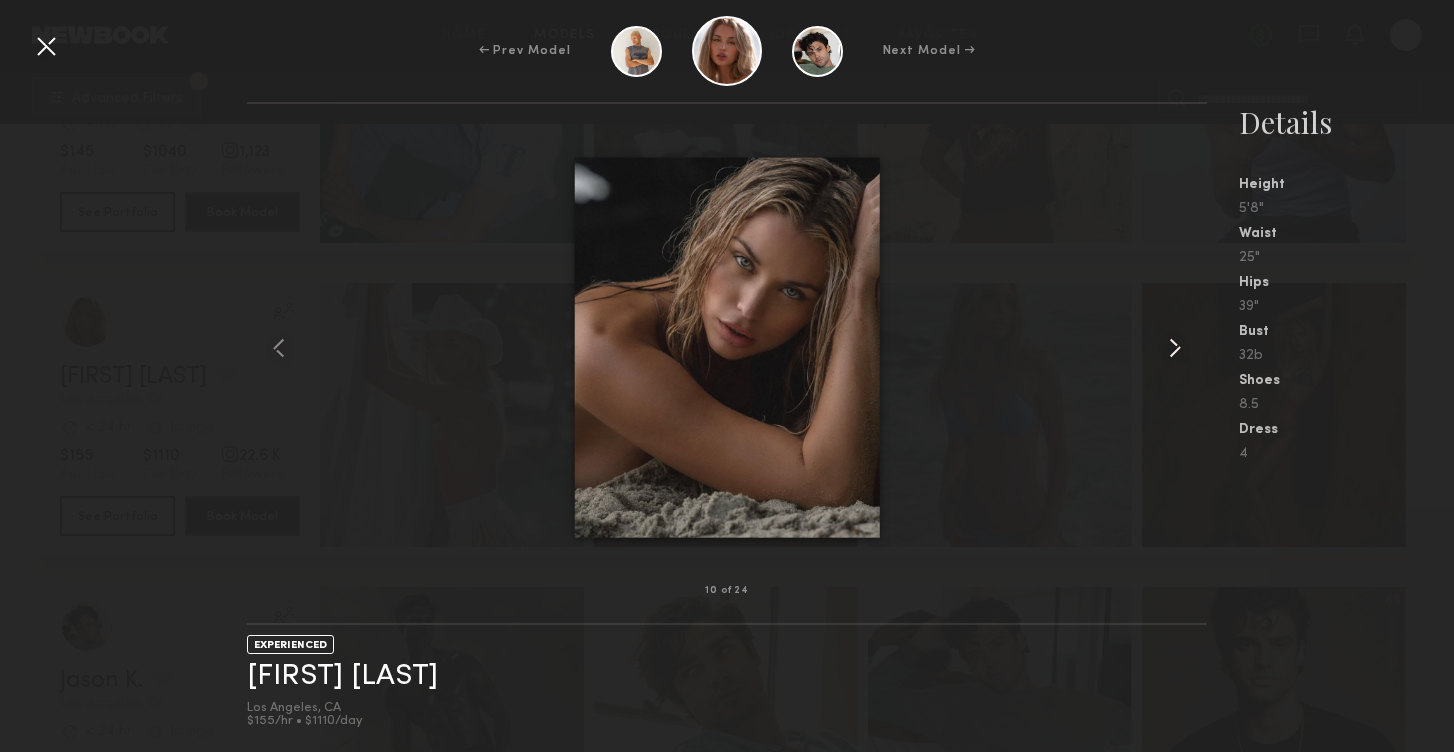 click at bounding box center (1175, 348) 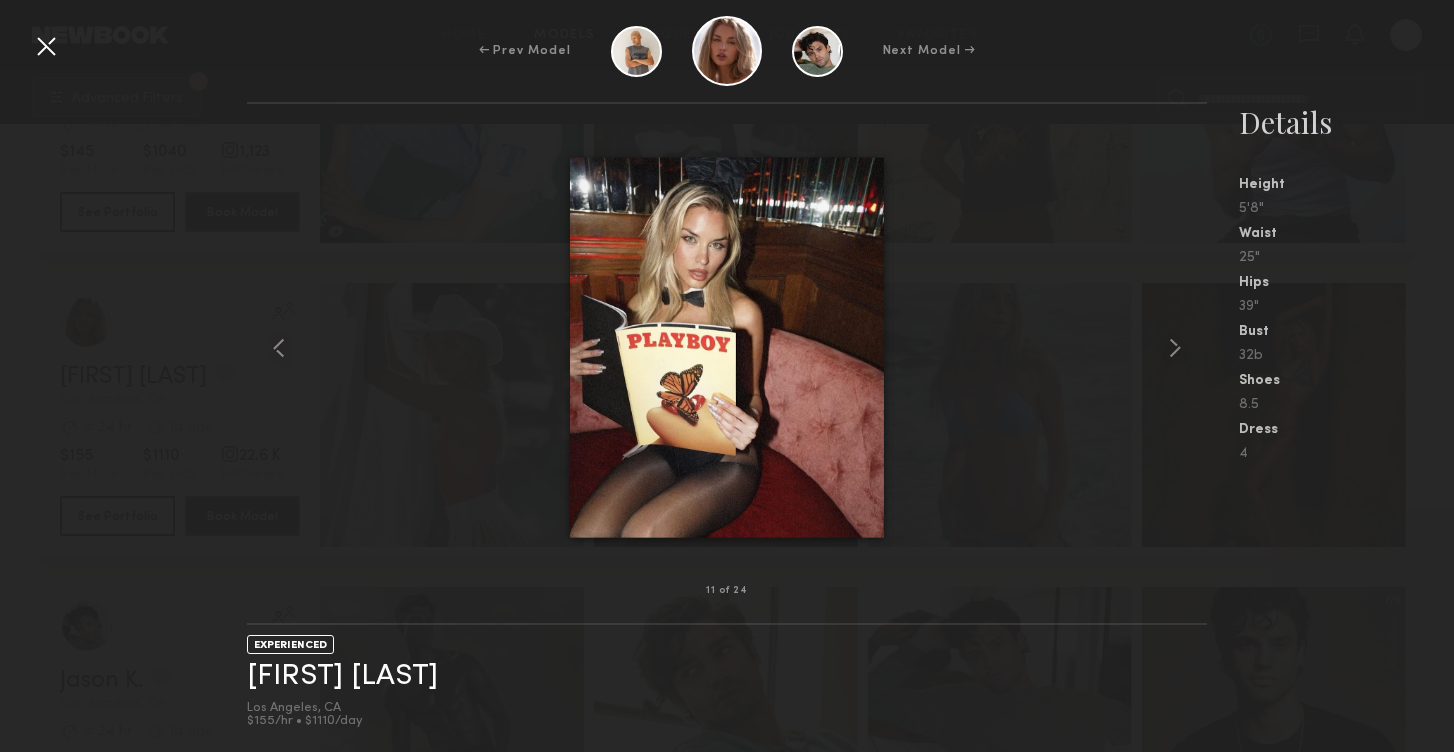 click at bounding box center [46, 46] 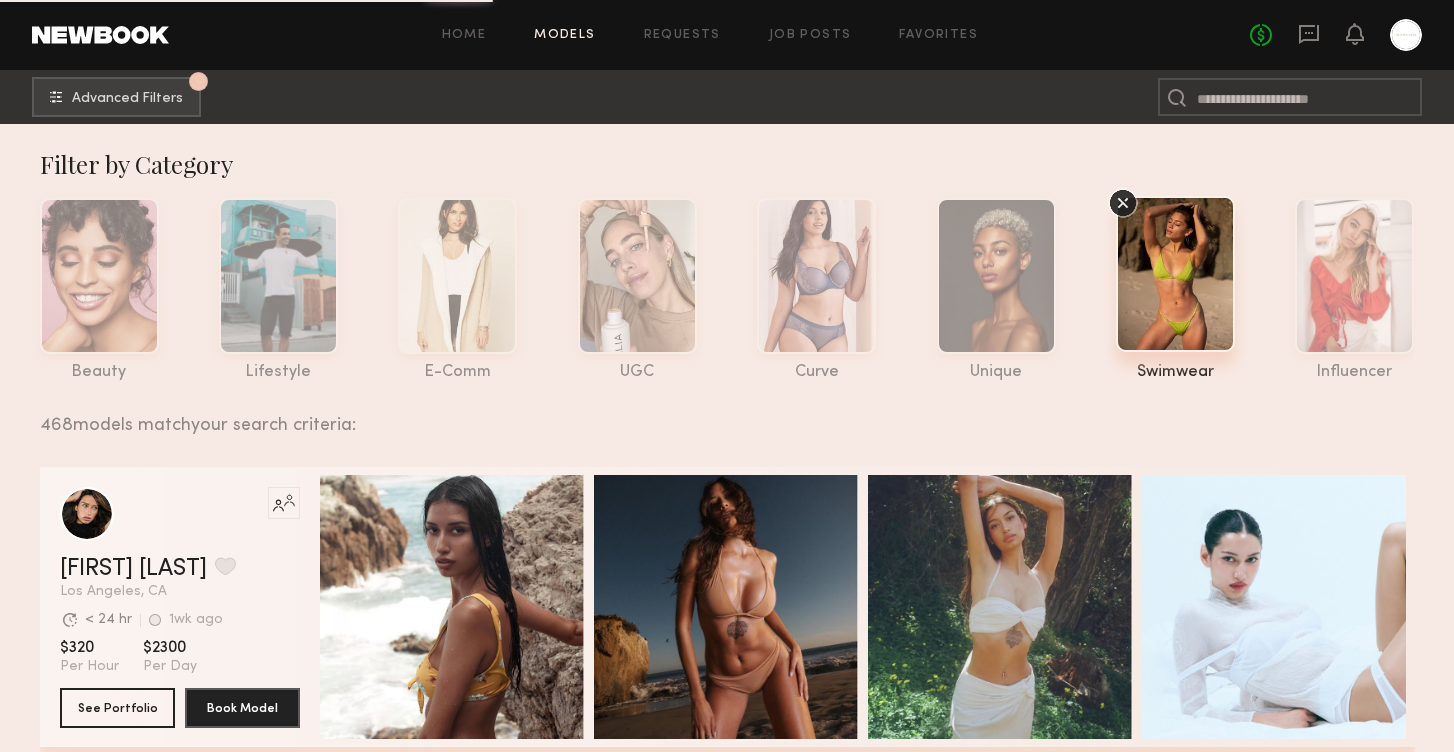 scroll, scrollTop: 0, scrollLeft: 0, axis: both 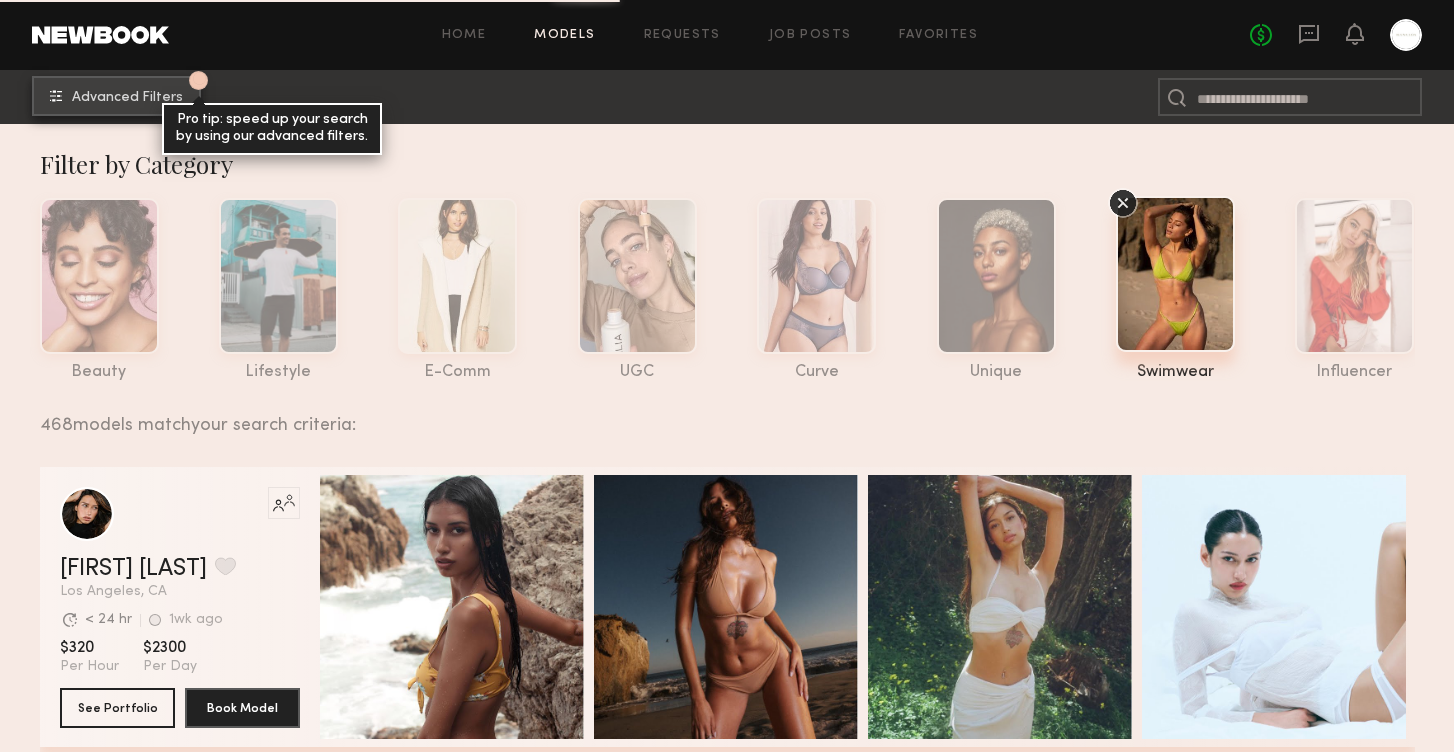 click on "Advanced Filters" 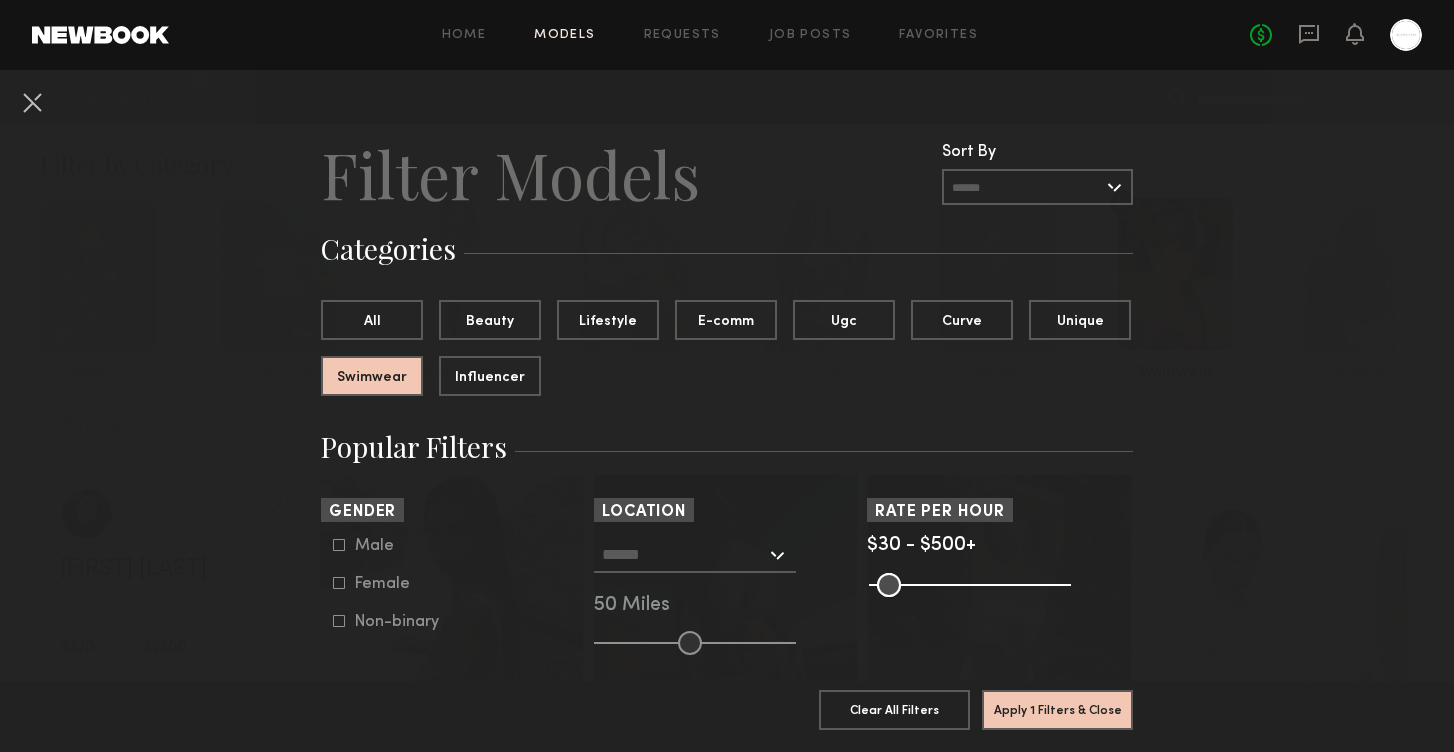 click 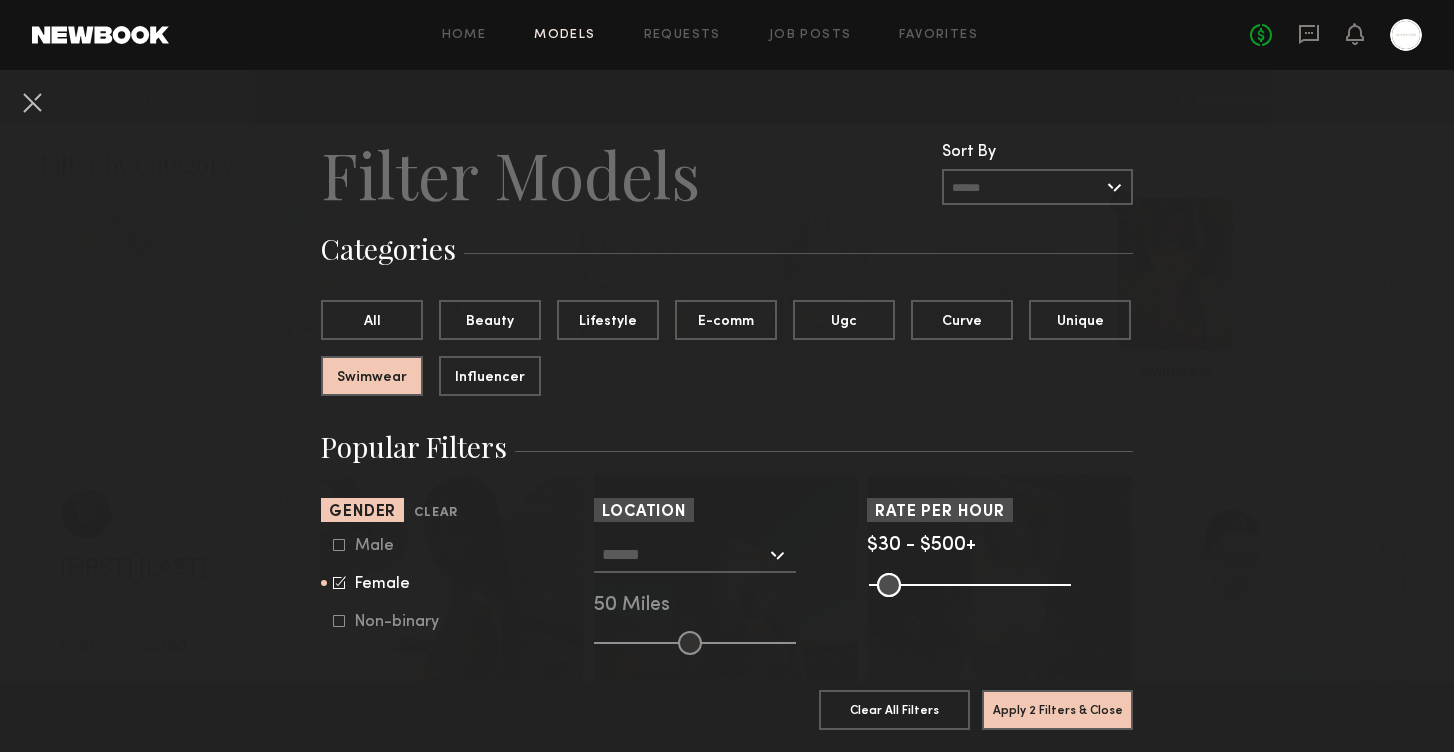 click 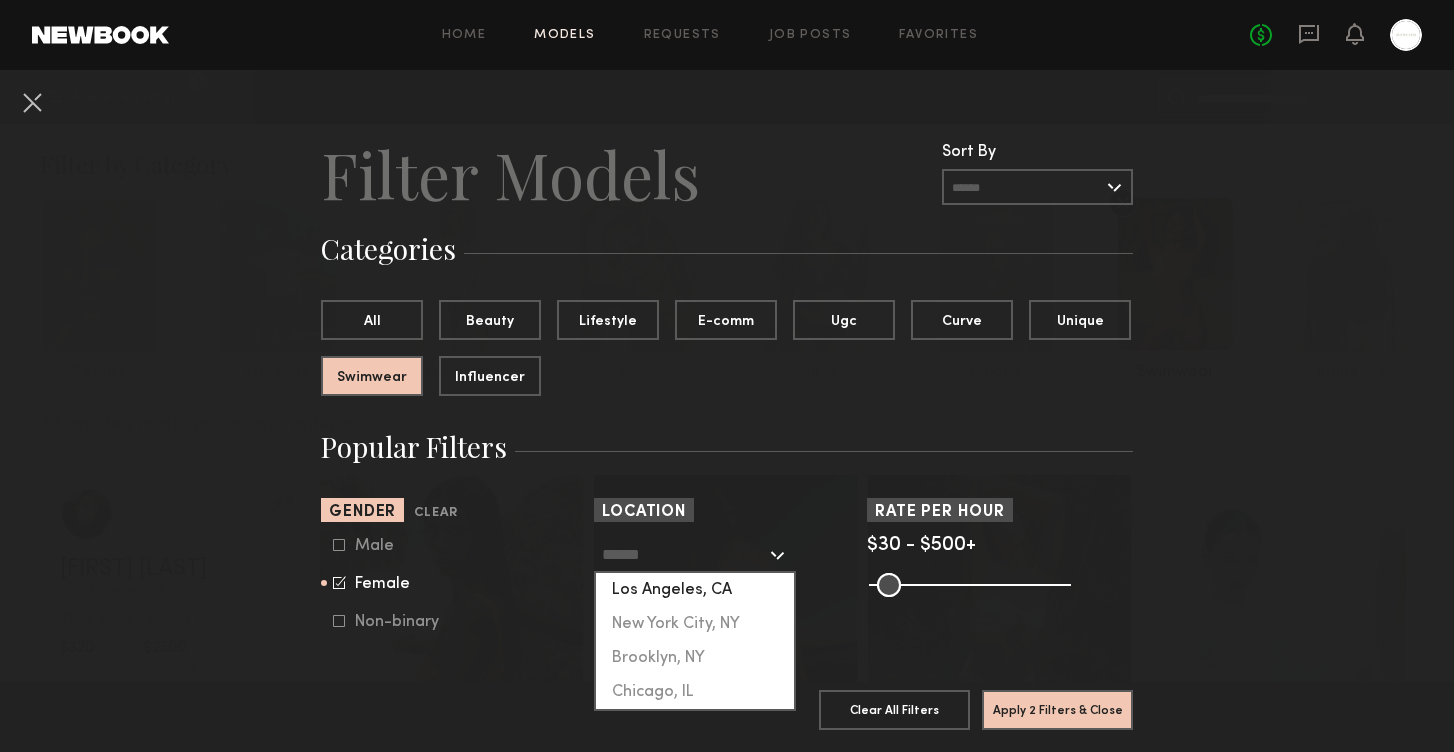 click on "Los Angeles, CA" 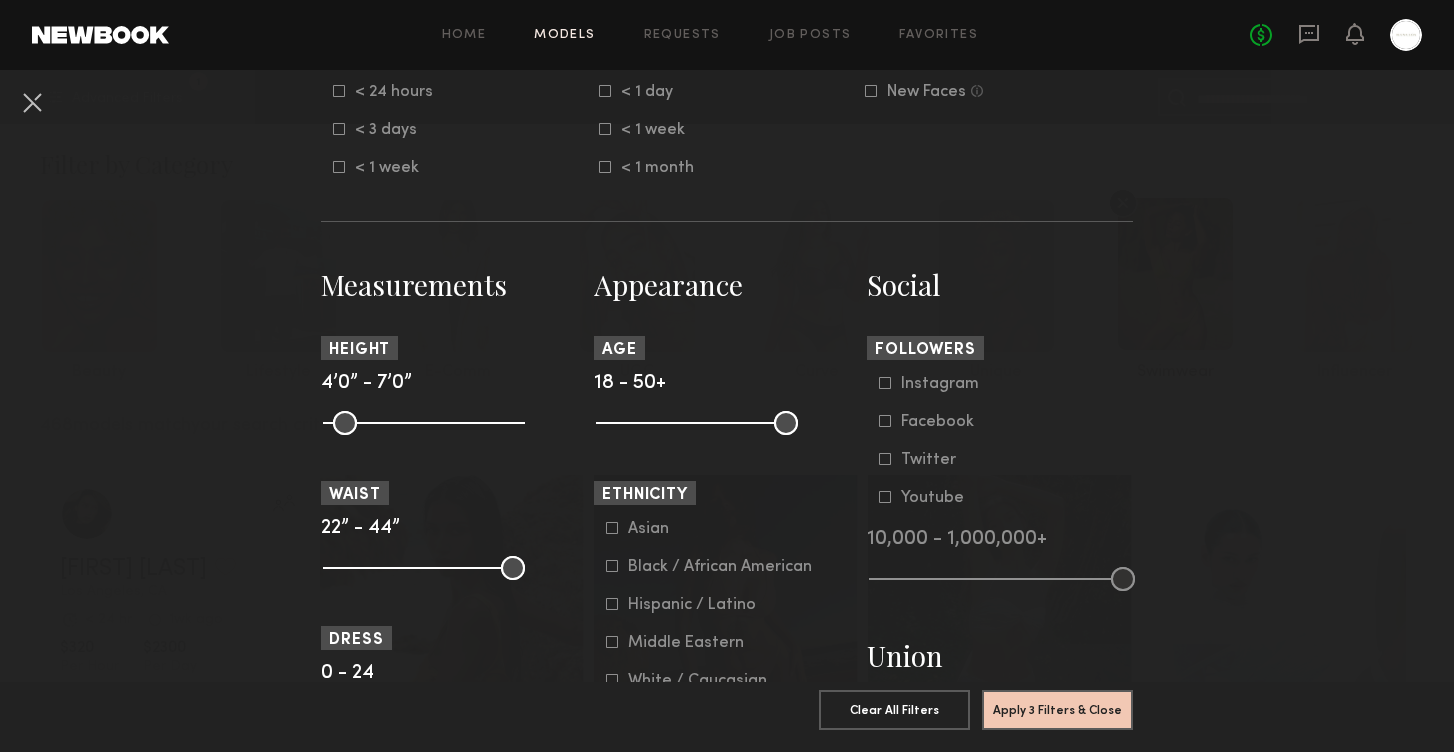 scroll, scrollTop: 701, scrollLeft: 0, axis: vertical 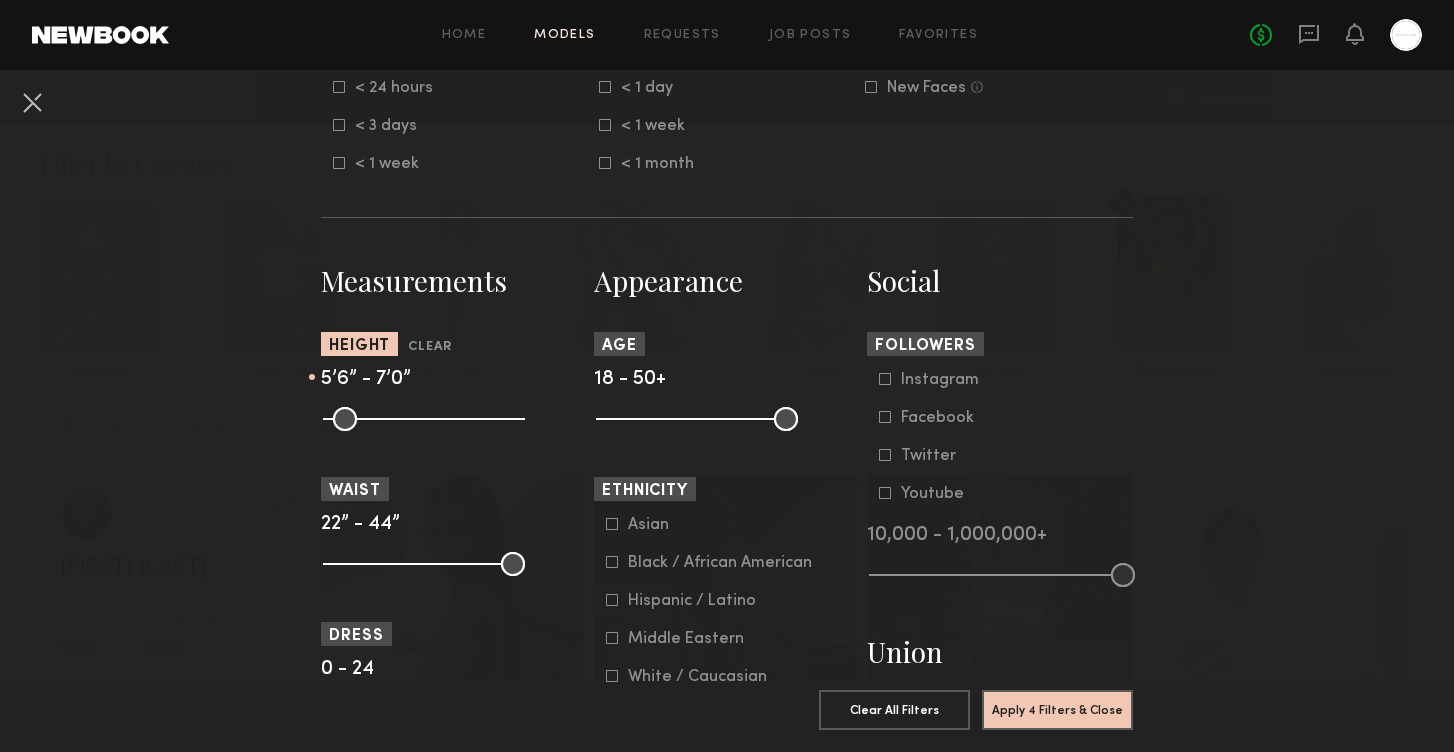 drag, startPoint x: 331, startPoint y: 420, endPoint x: 423, endPoint y: 424, distance: 92.086914 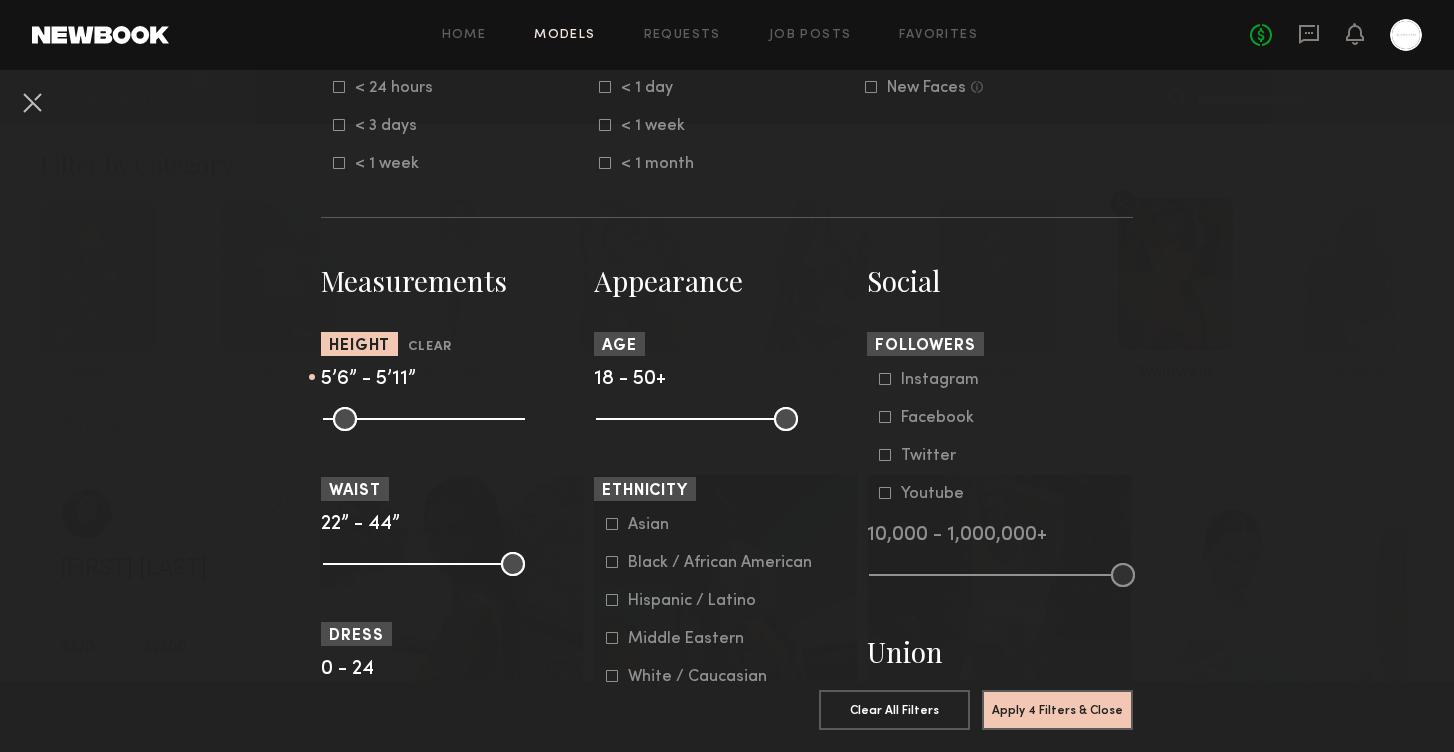 drag, startPoint x: 510, startPoint y: 419, endPoint x: 452, endPoint y: 423, distance: 58.137768 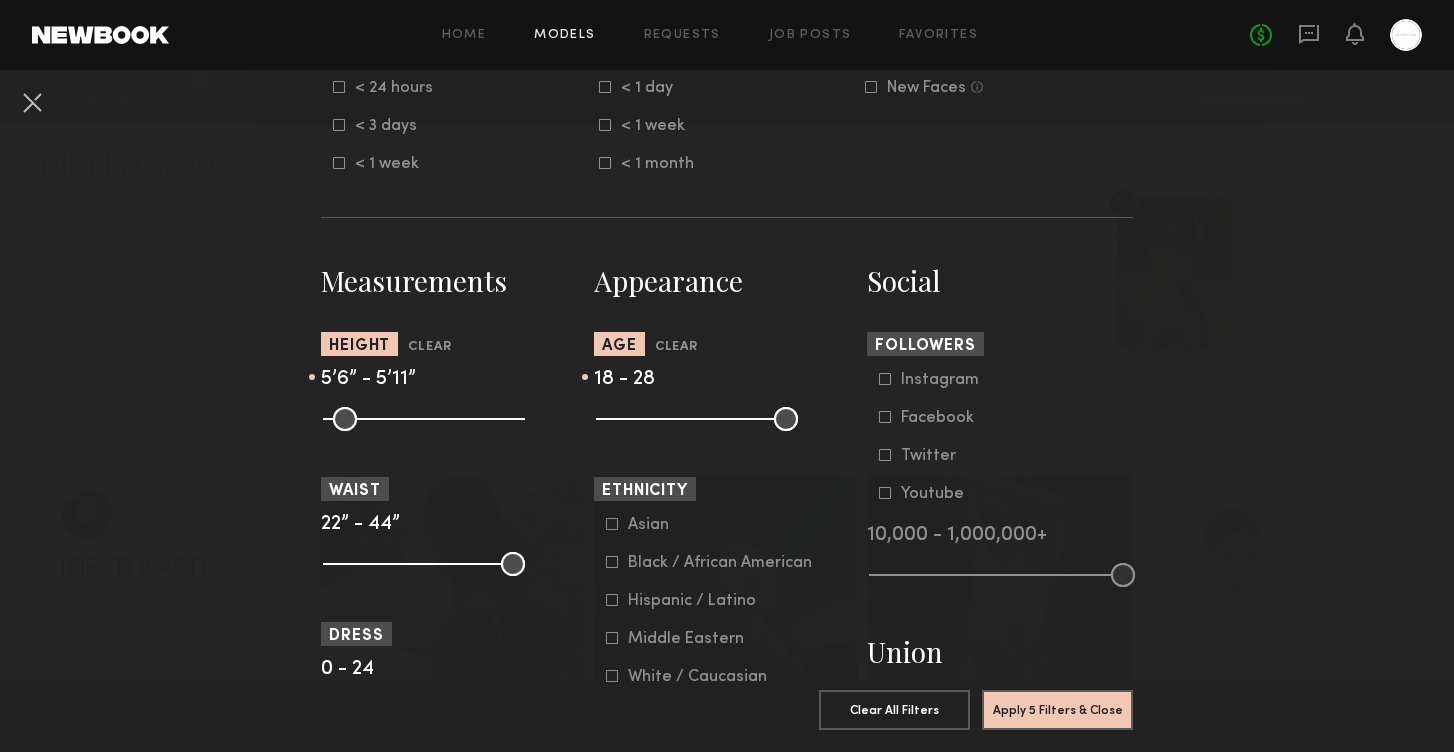 drag, startPoint x: 783, startPoint y: 421, endPoint x: 664, endPoint y: 424, distance: 119.03781 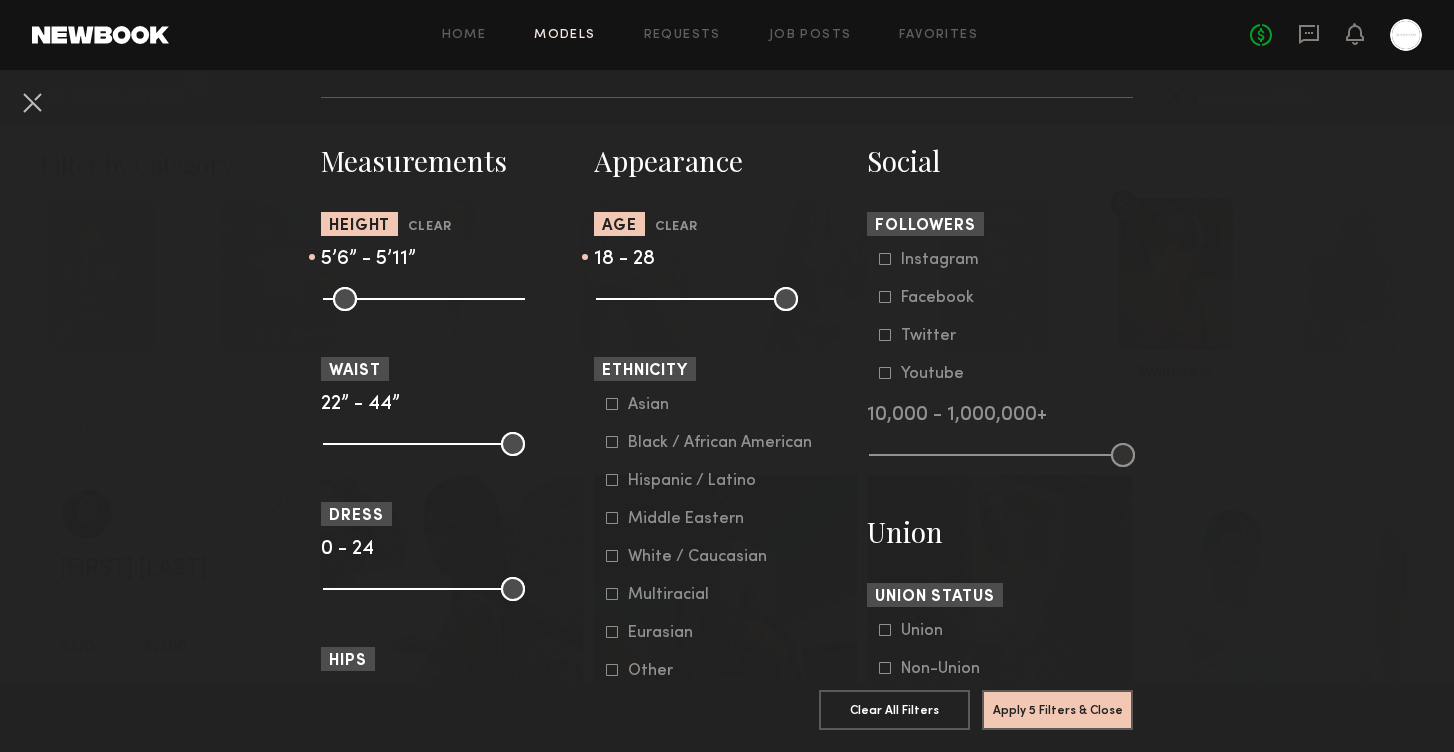 scroll, scrollTop: 828, scrollLeft: 0, axis: vertical 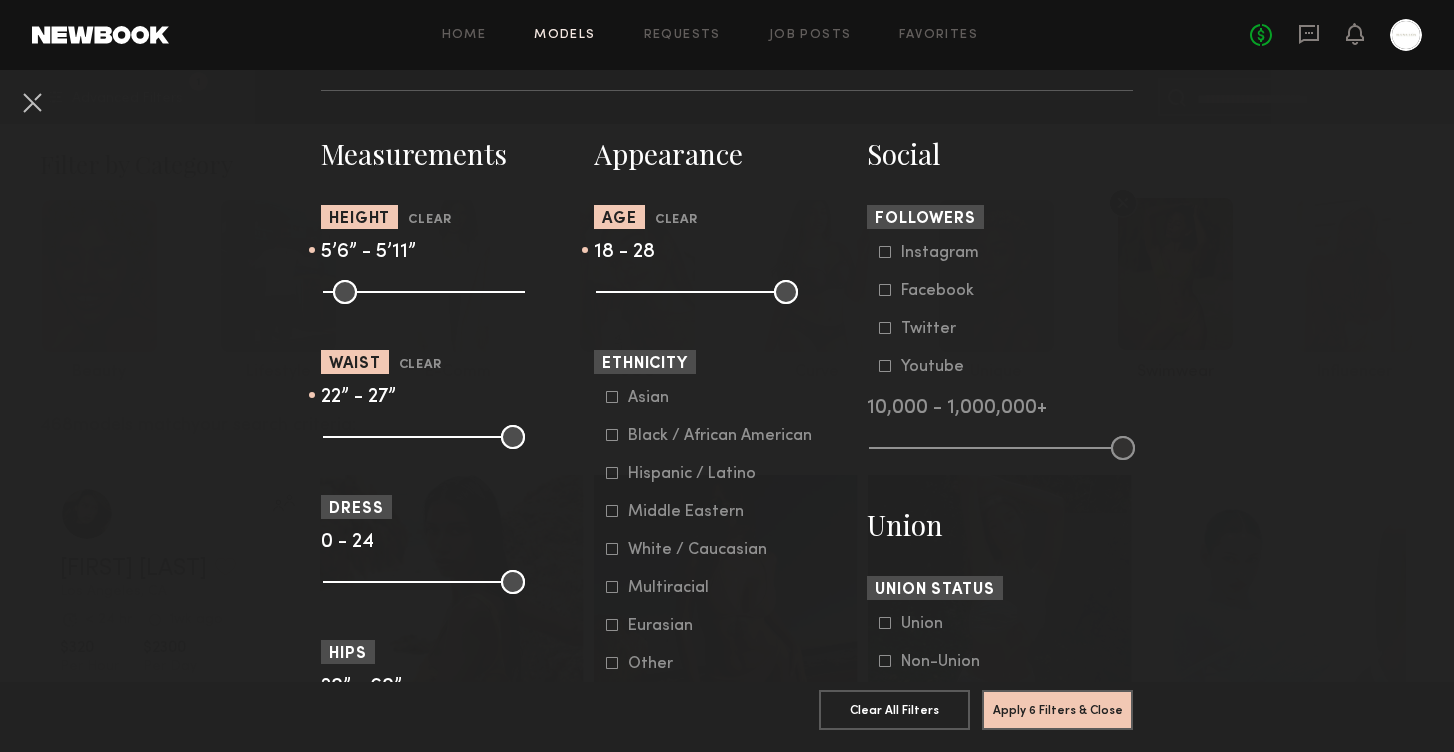 drag, startPoint x: 514, startPoint y: 438, endPoint x: 378, endPoint y: 440, distance: 136.01471 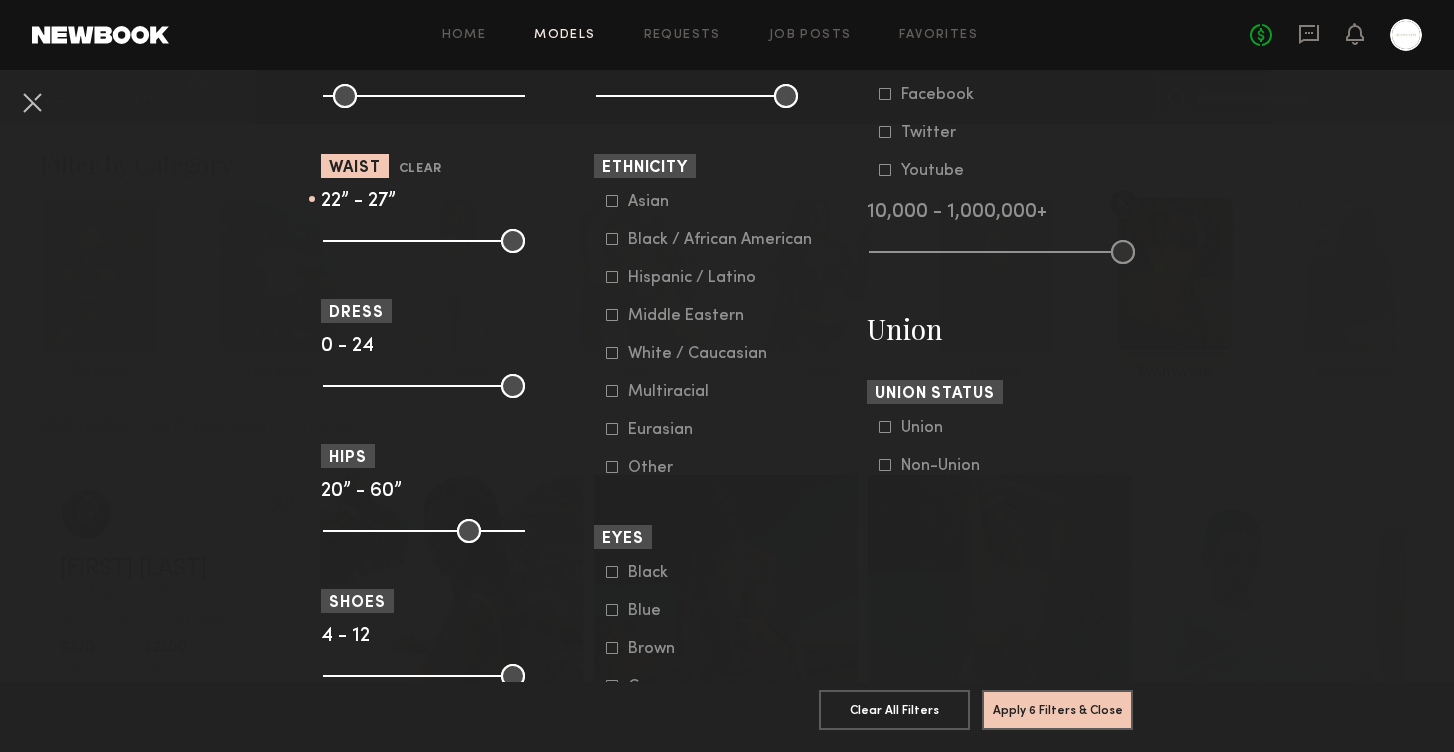 scroll, scrollTop: 1036, scrollLeft: 0, axis: vertical 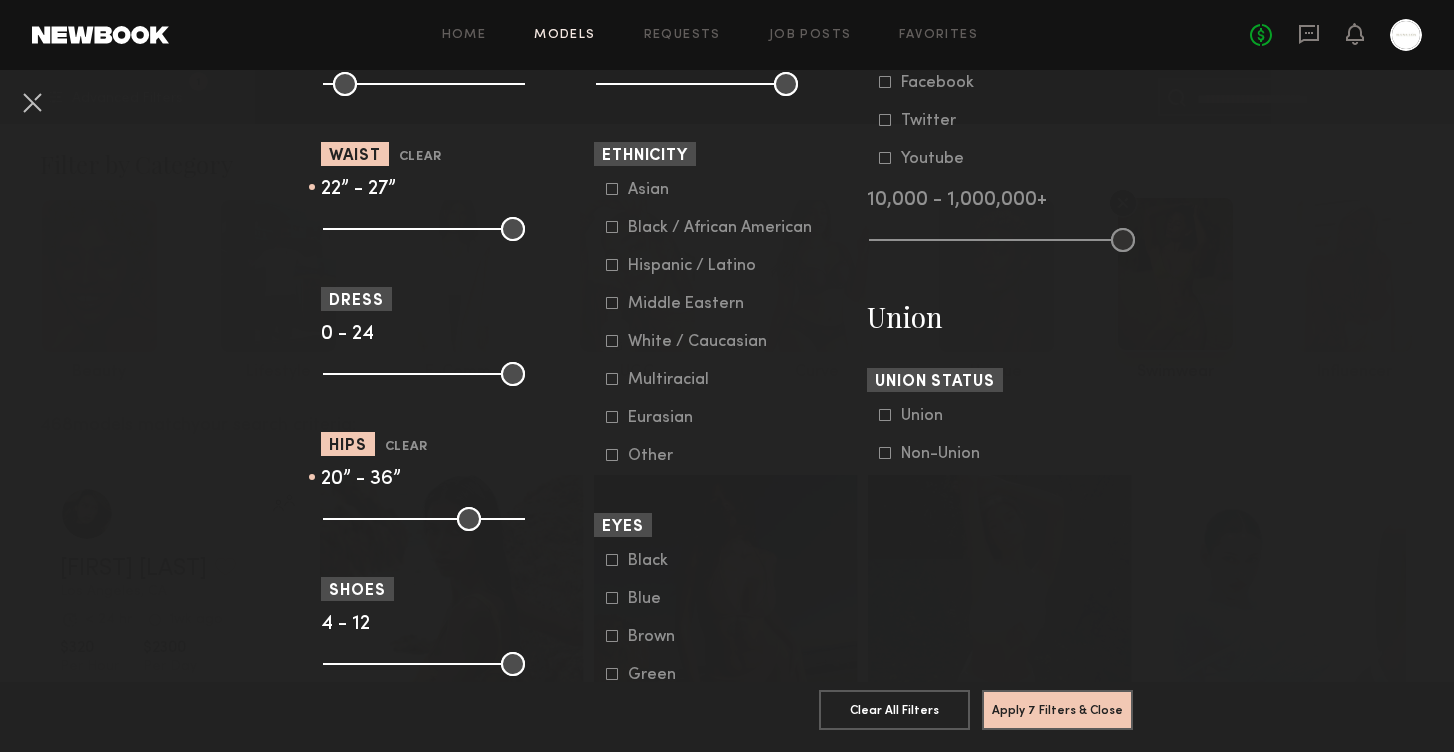 drag, startPoint x: 513, startPoint y: 520, endPoint x: 405, endPoint y: 517, distance: 108.04166 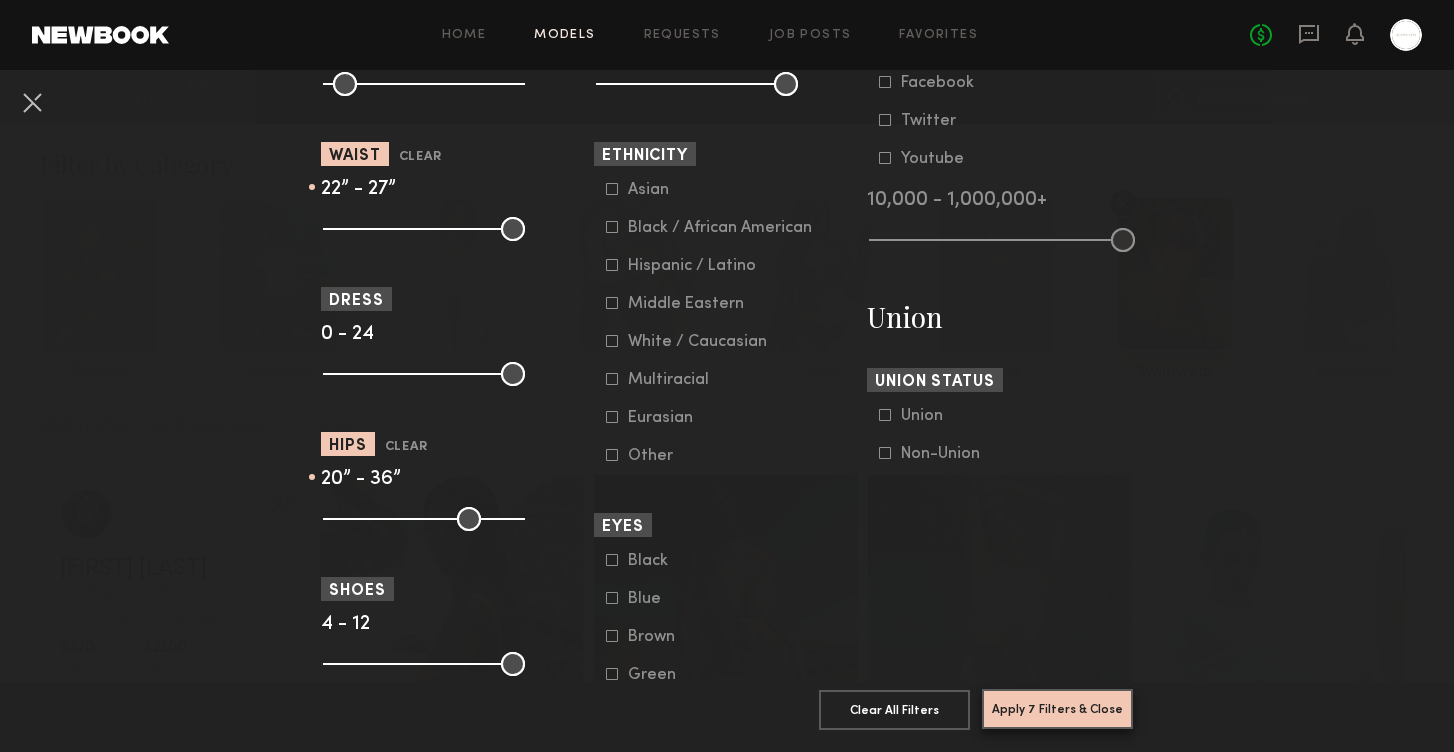 click on "Apply 7 Filters & Close" 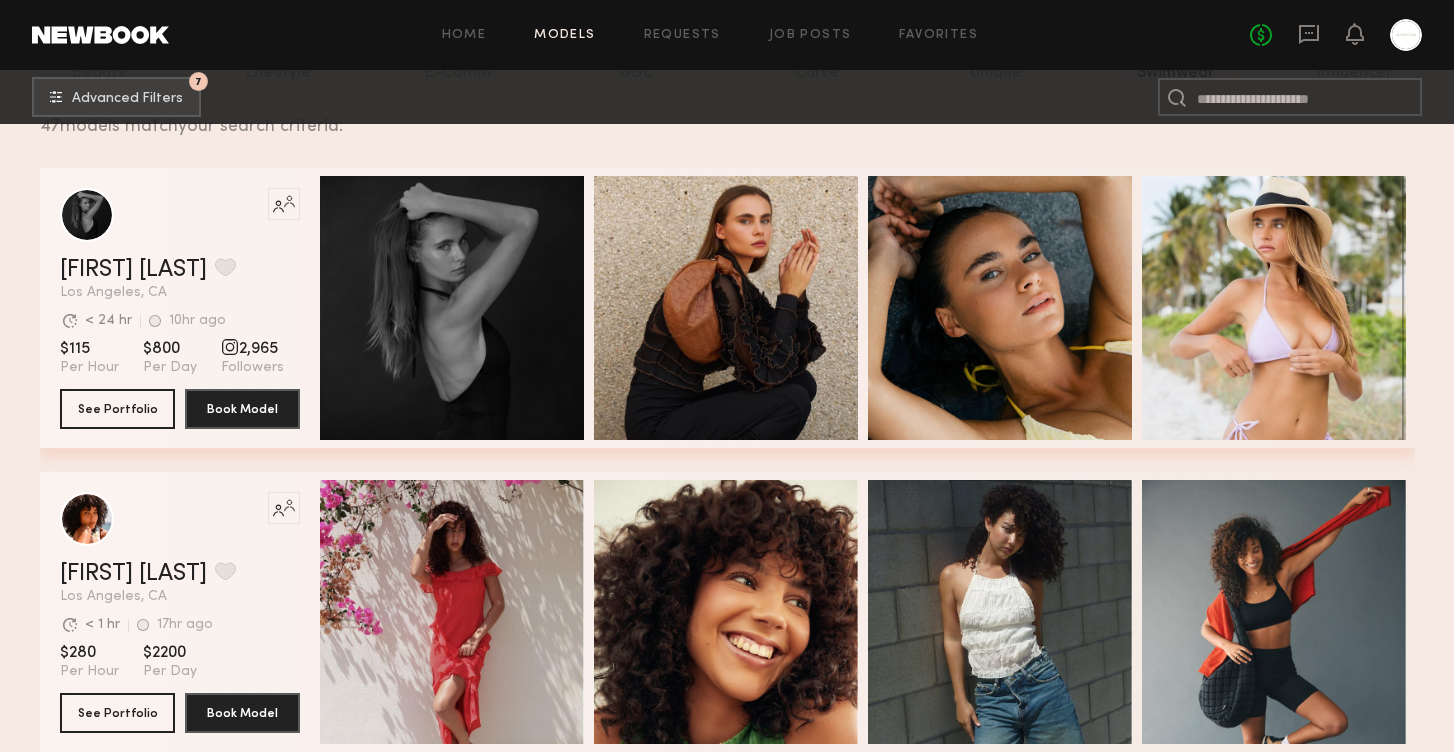 scroll, scrollTop: 315, scrollLeft: 0, axis: vertical 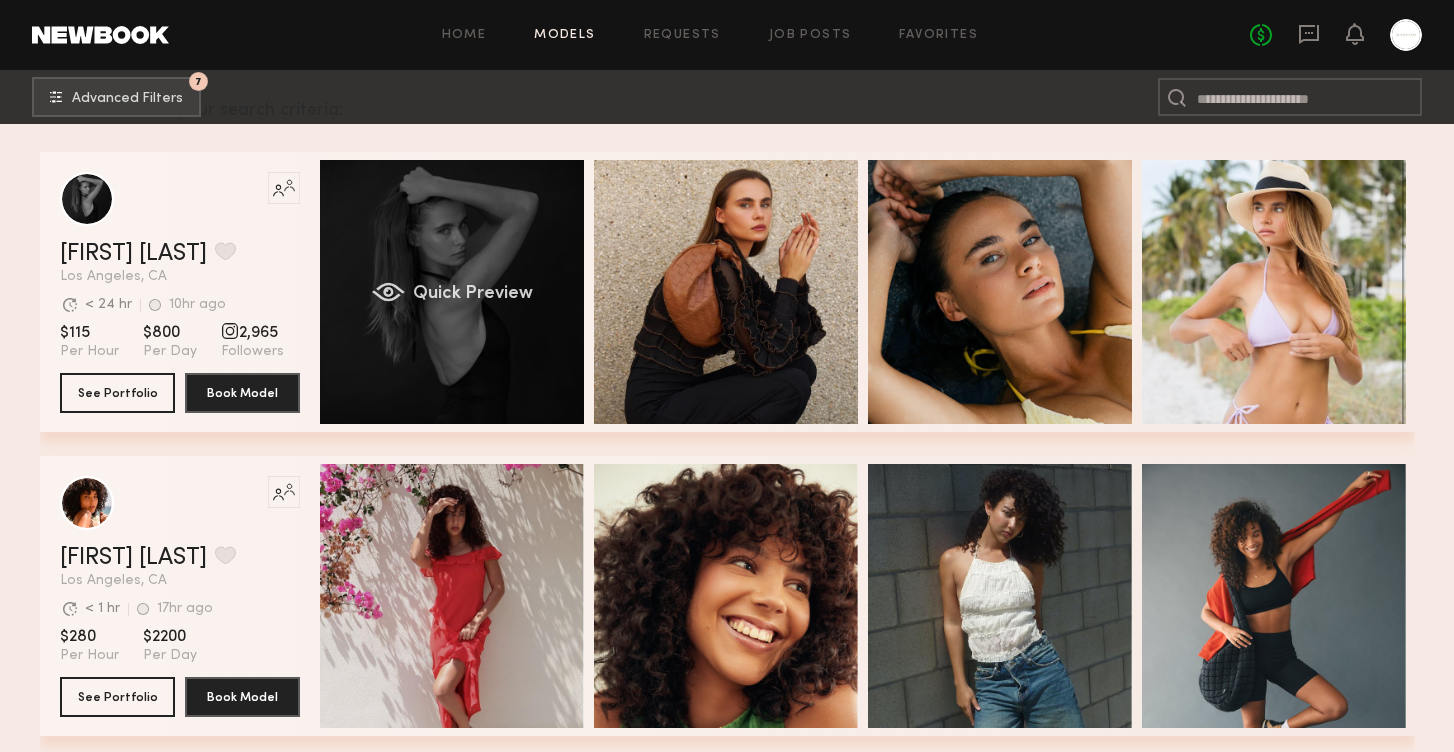click on "Quick Preview" 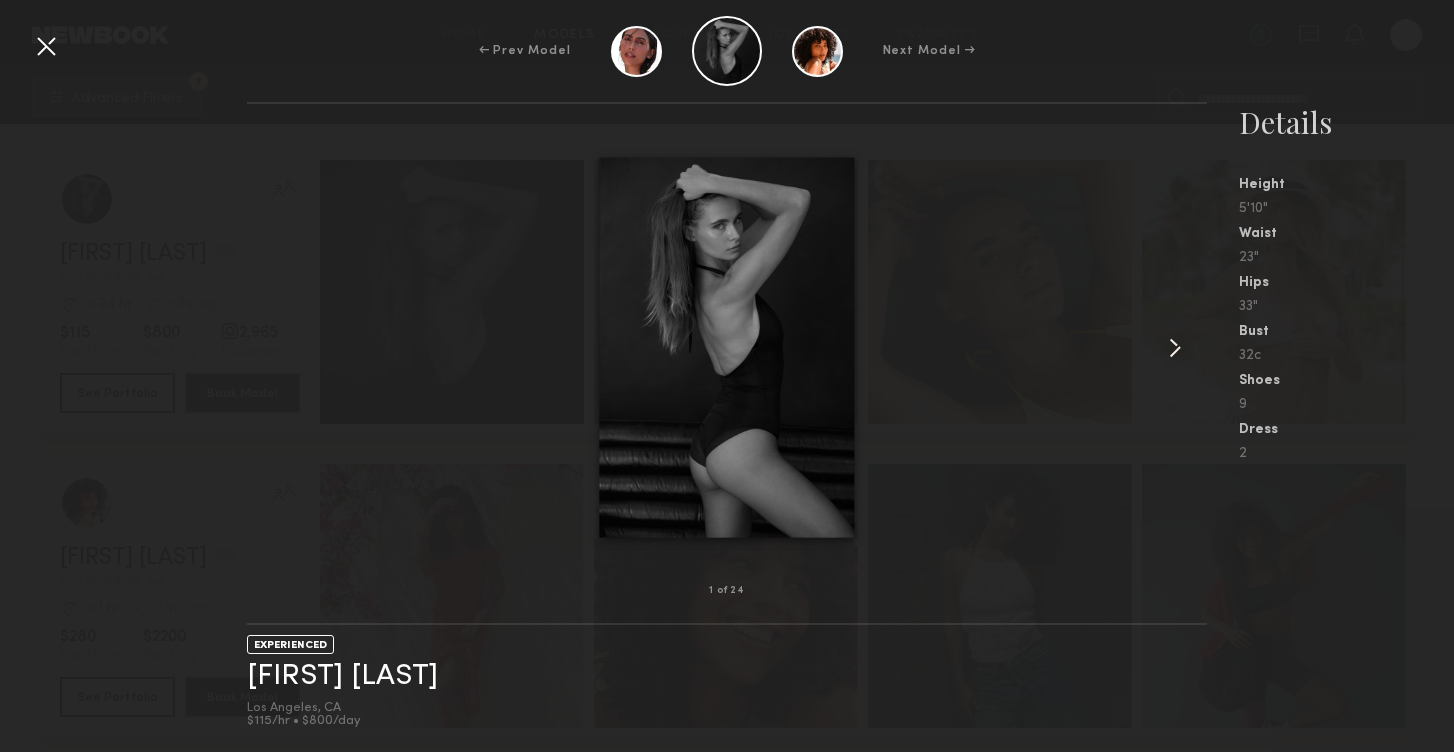click at bounding box center [1175, 348] 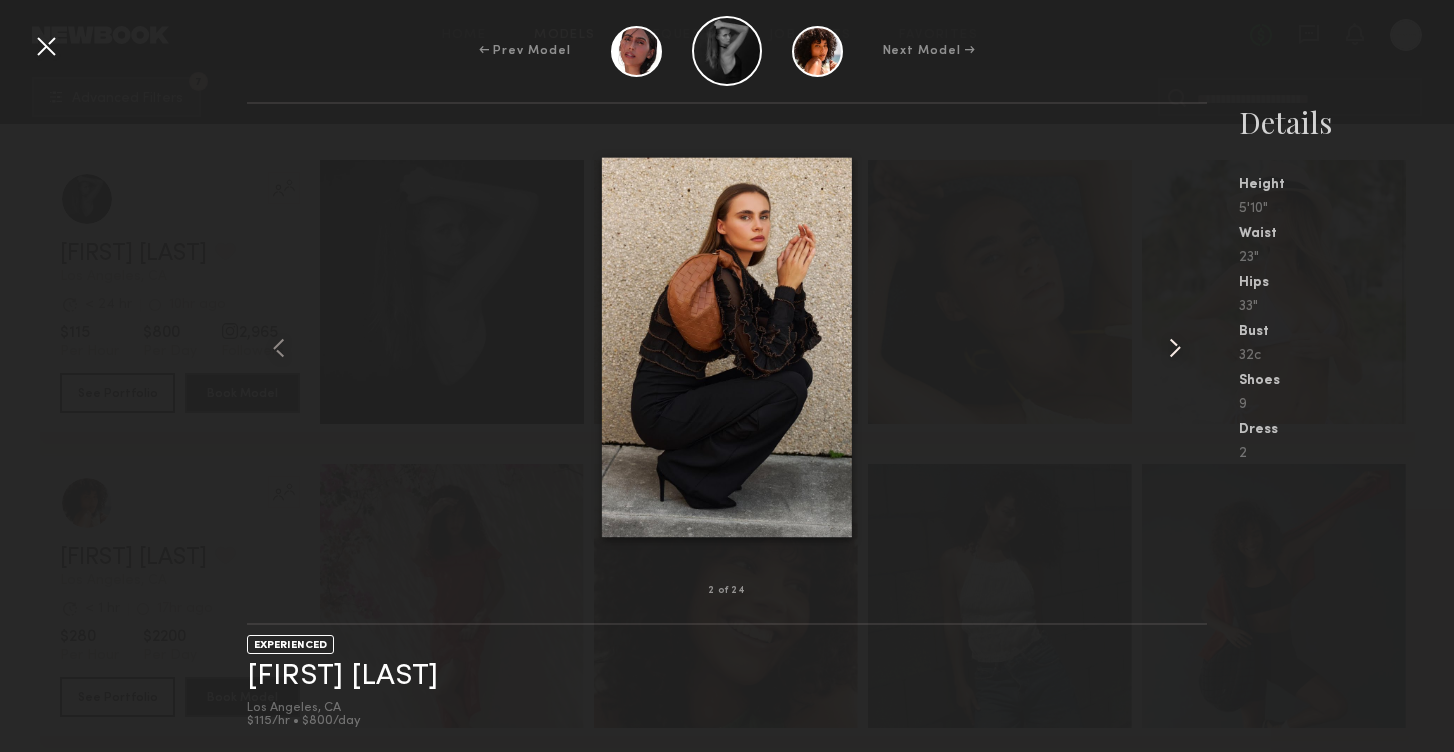 click at bounding box center (1175, 348) 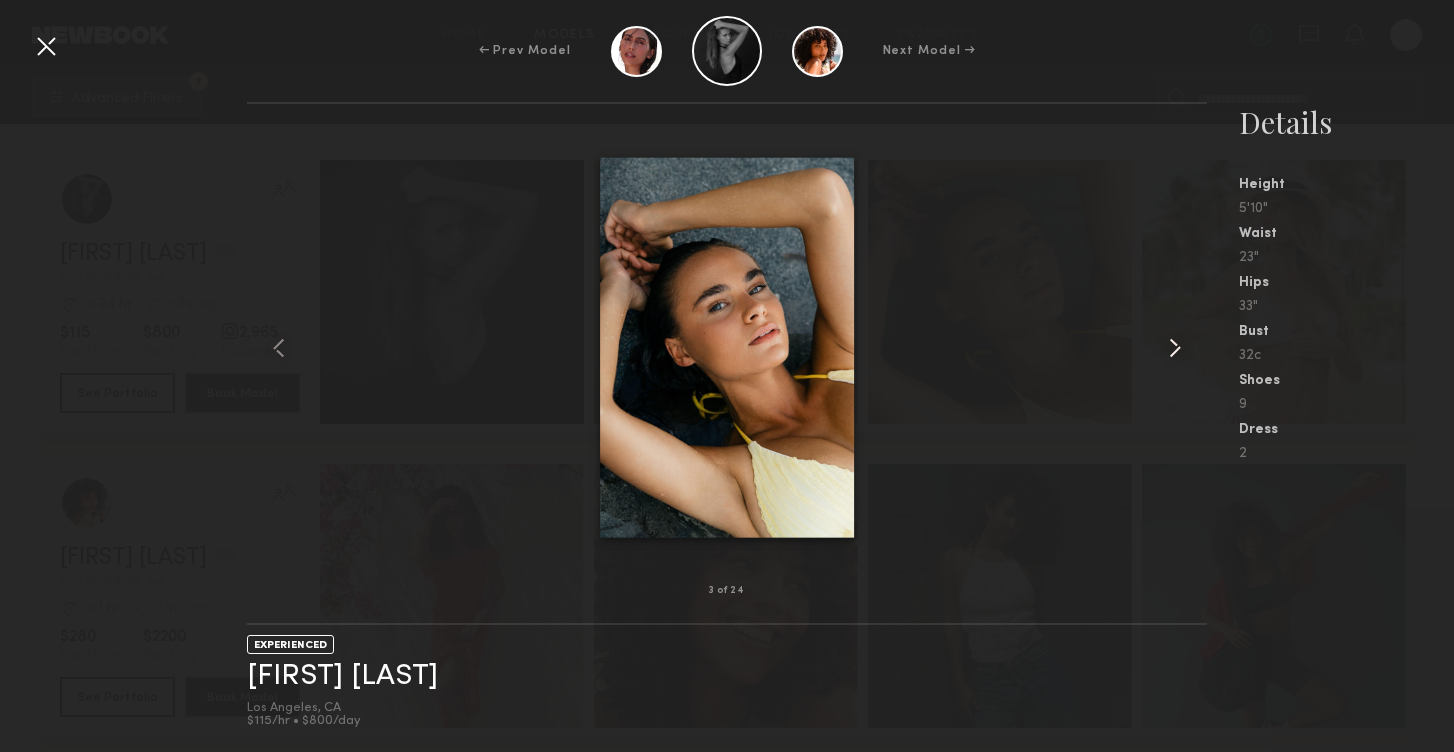 click at bounding box center [1175, 348] 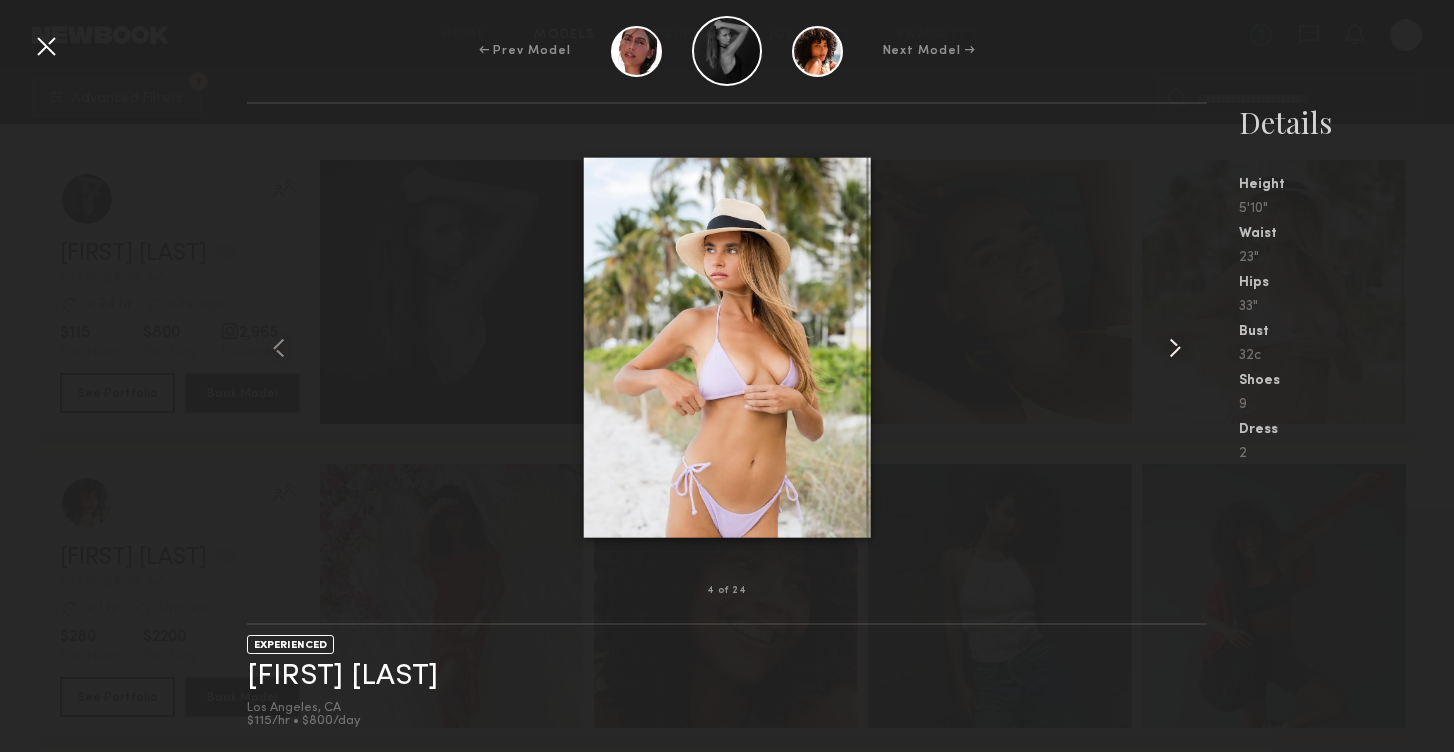 click at bounding box center [1175, 348] 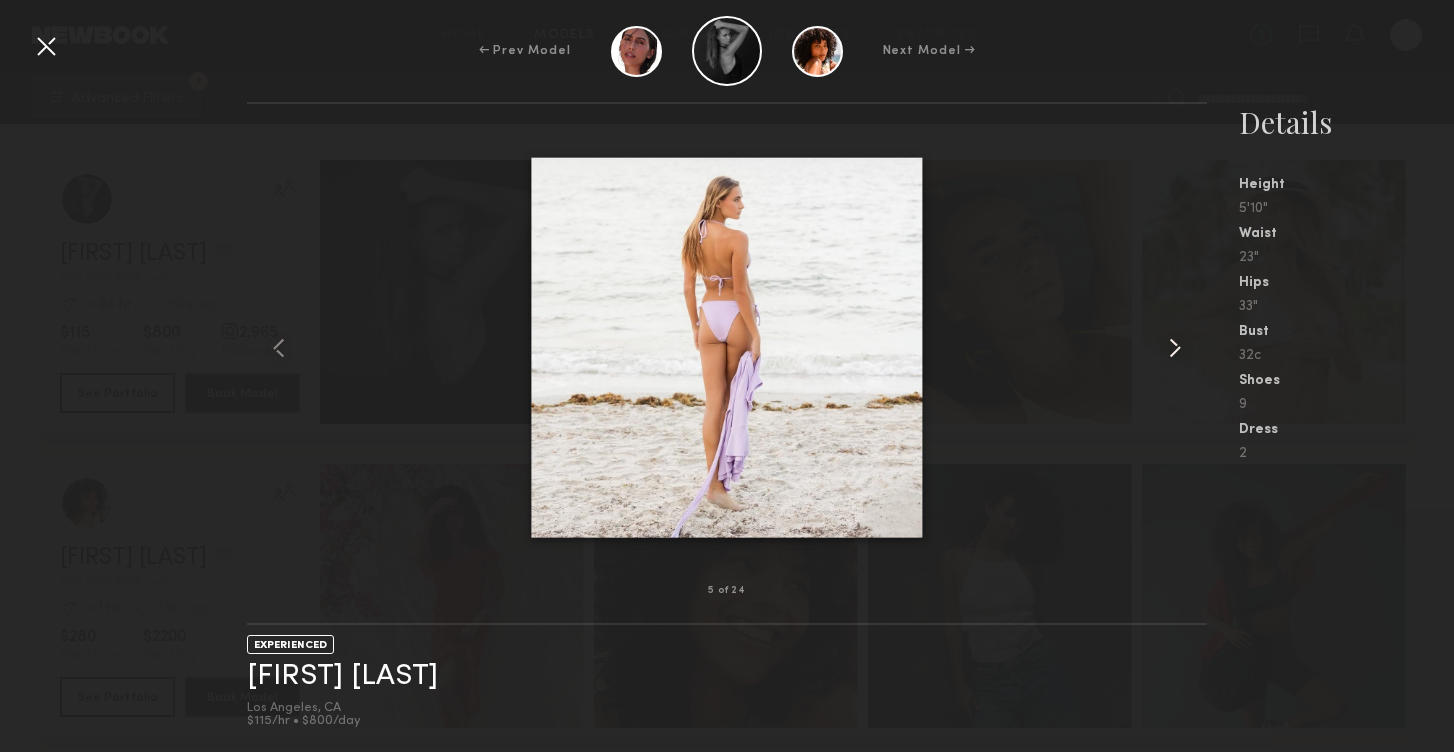 click at bounding box center (1175, 348) 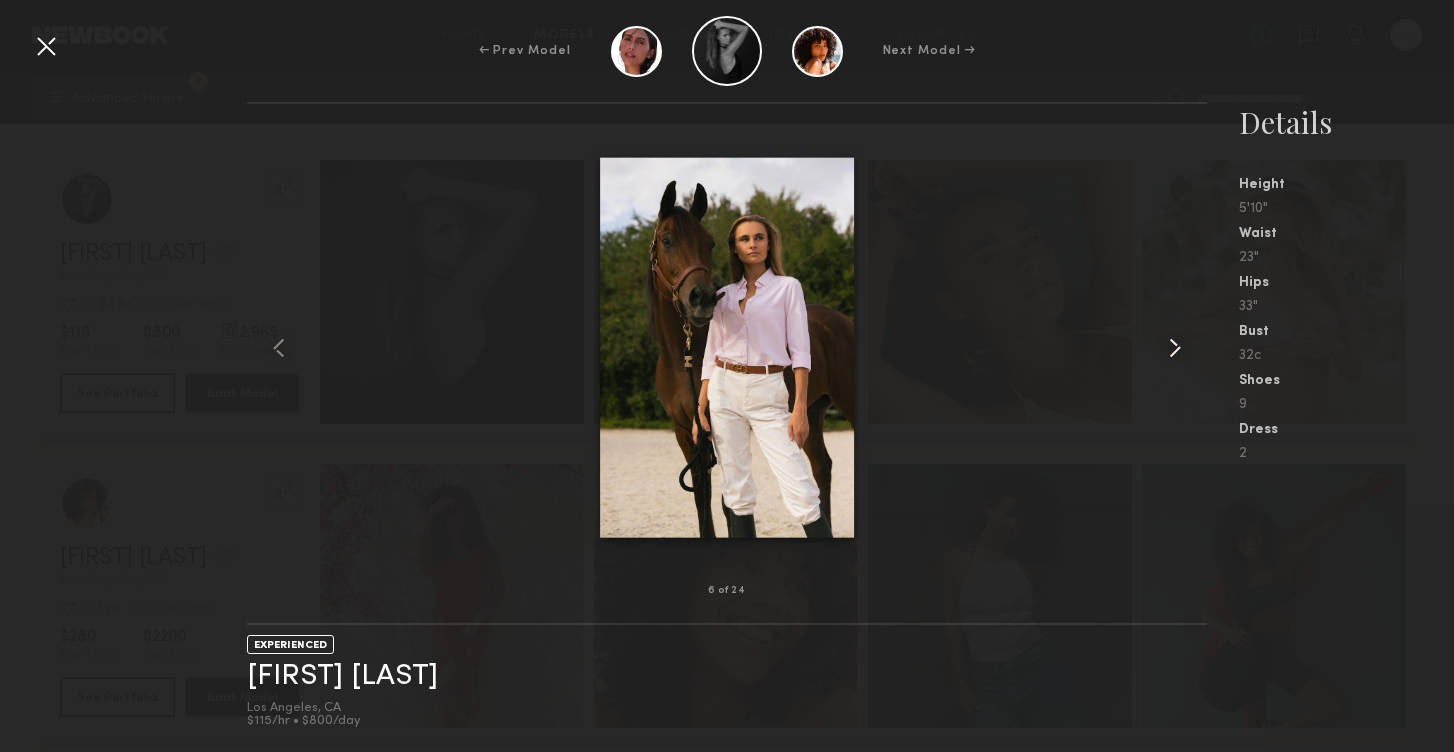 click at bounding box center [1175, 348] 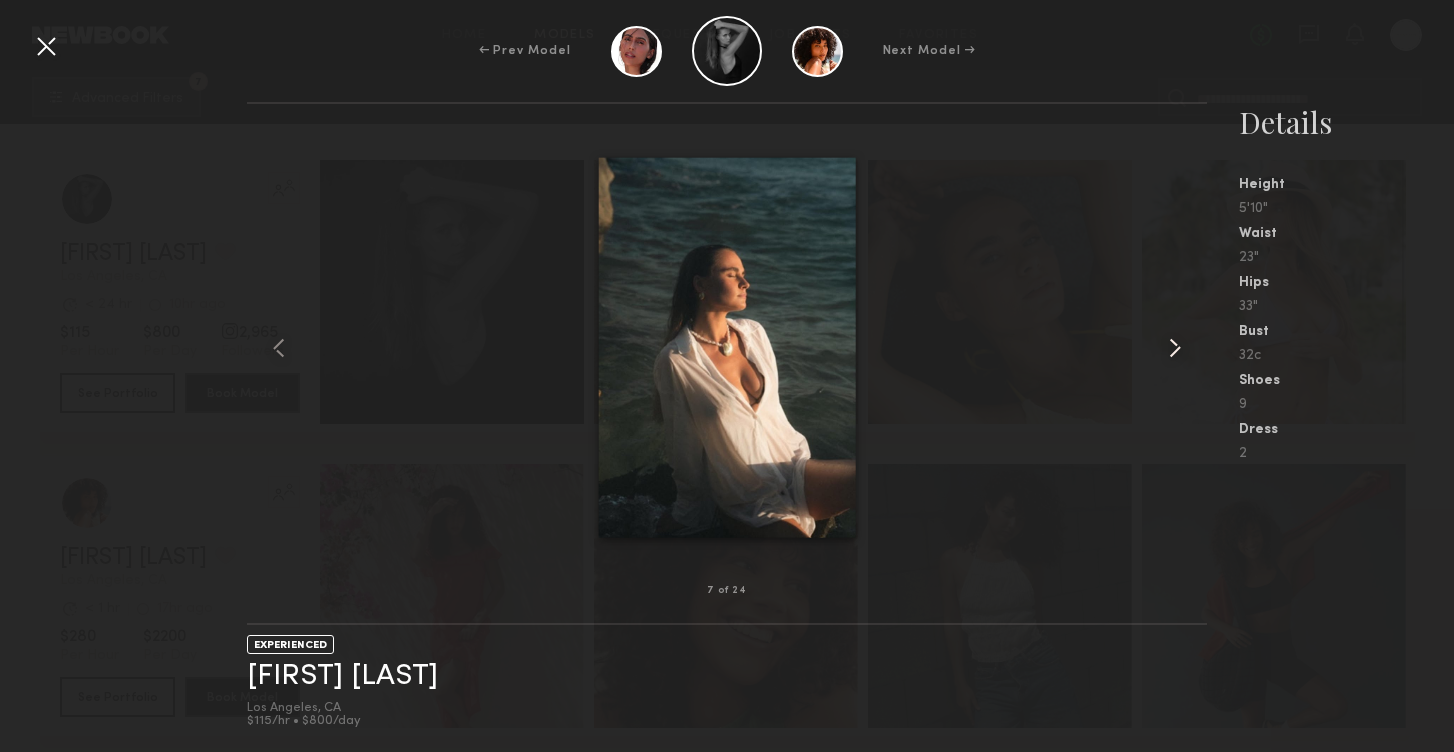 click at bounding box center [1175, 348] 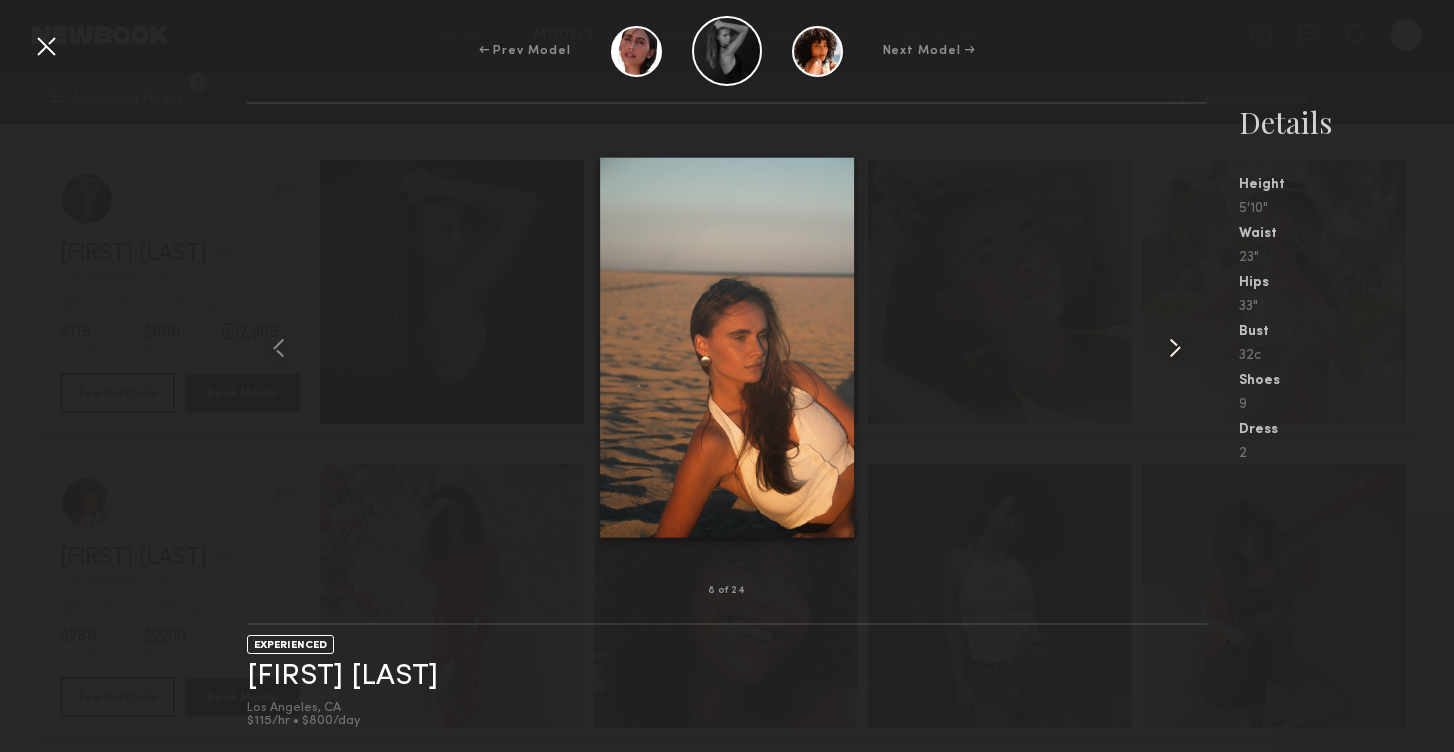 click at bounding box center [1175, 348] 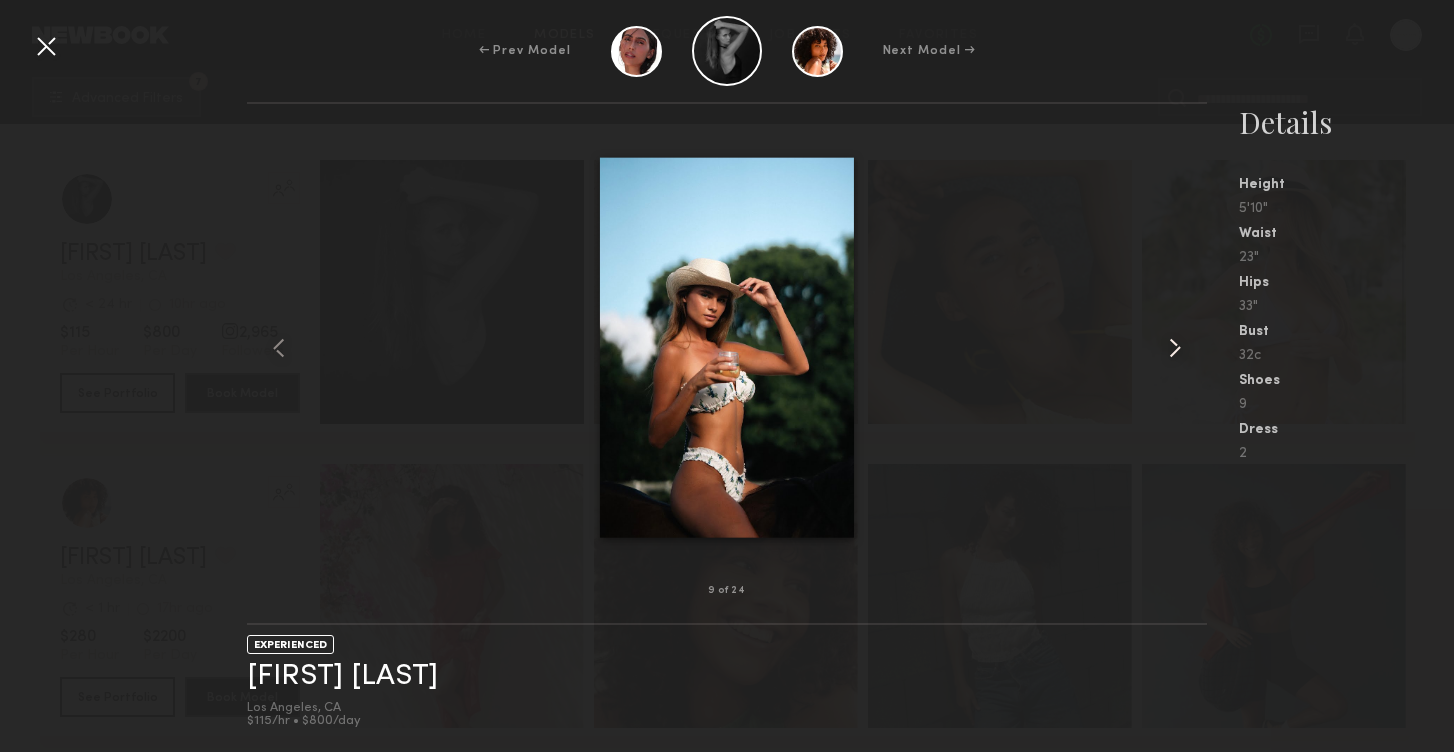 click at bounding box center [1175, 348] 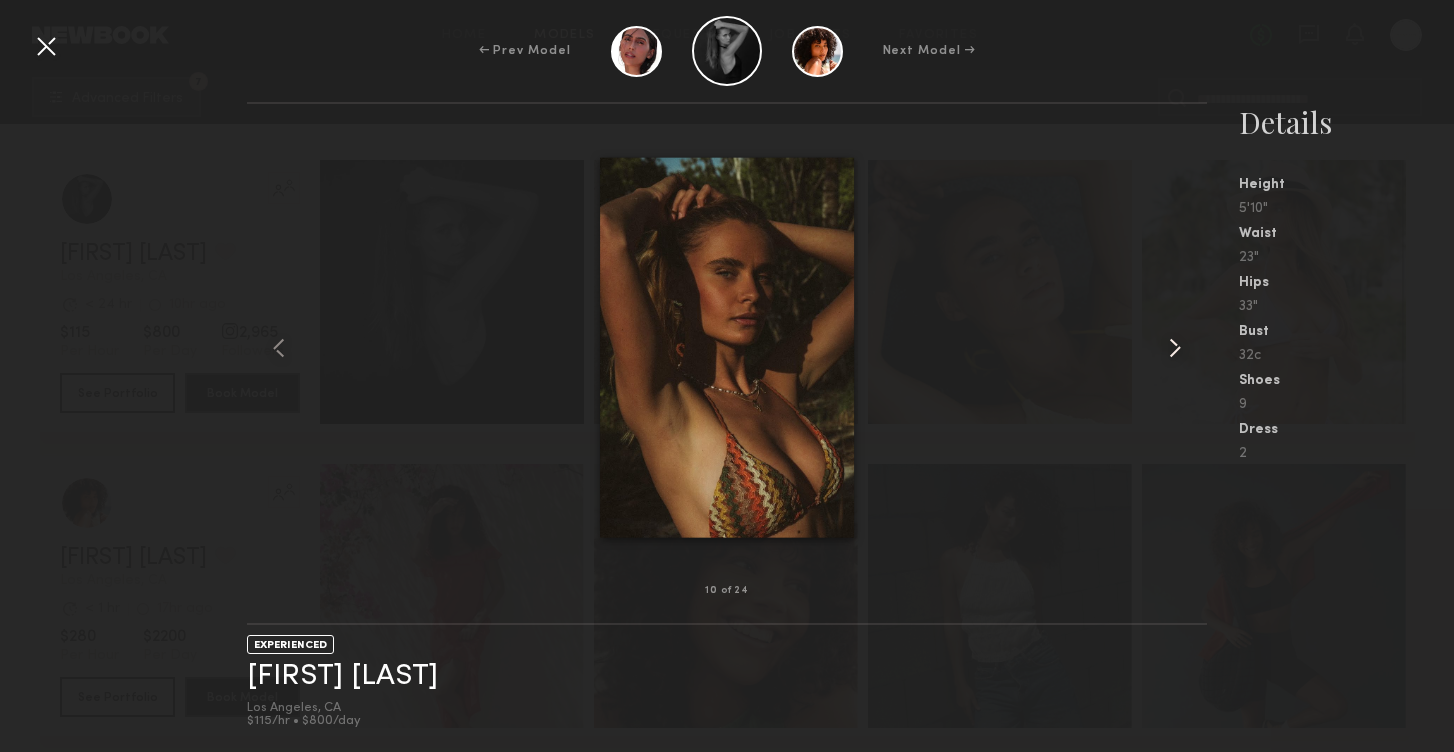 click at bounding box center (1175, 348) 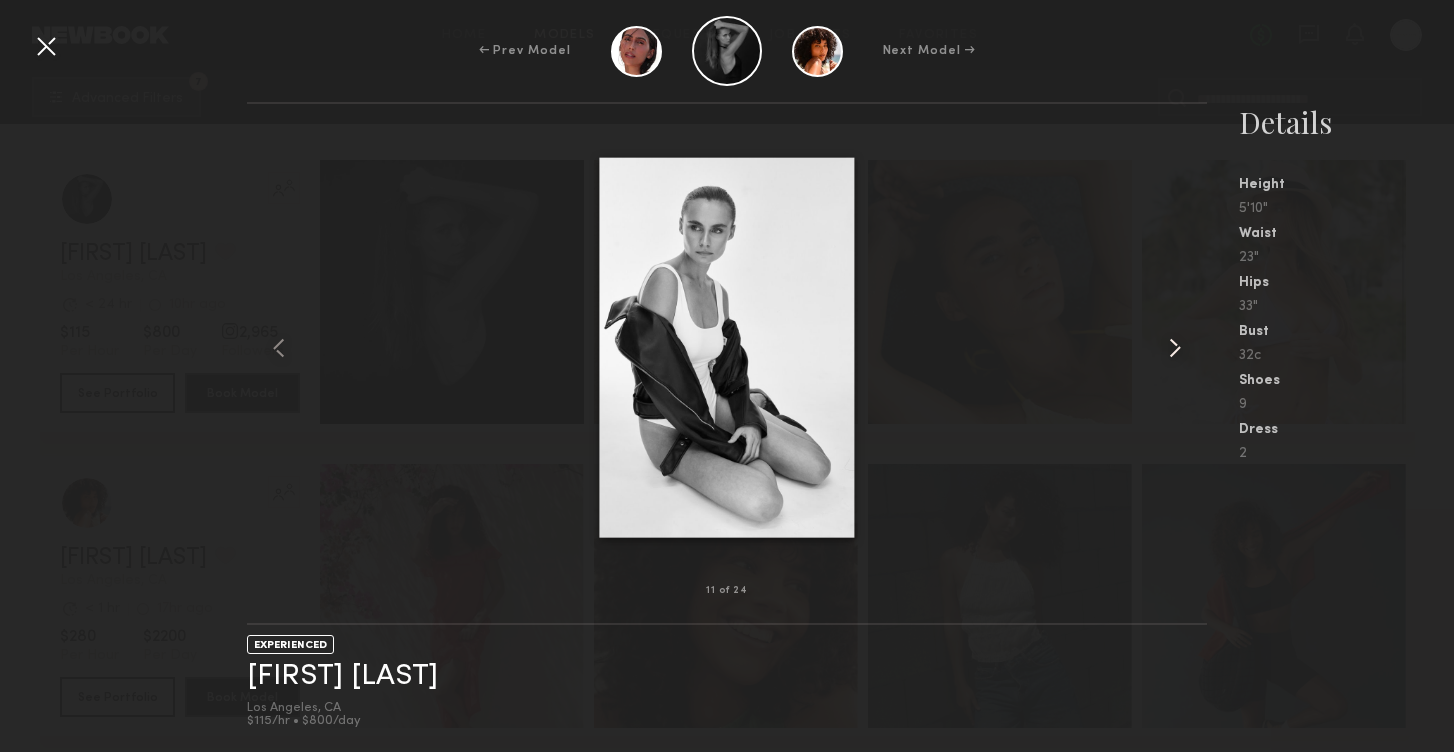 click at bounding box center (1175, 348) 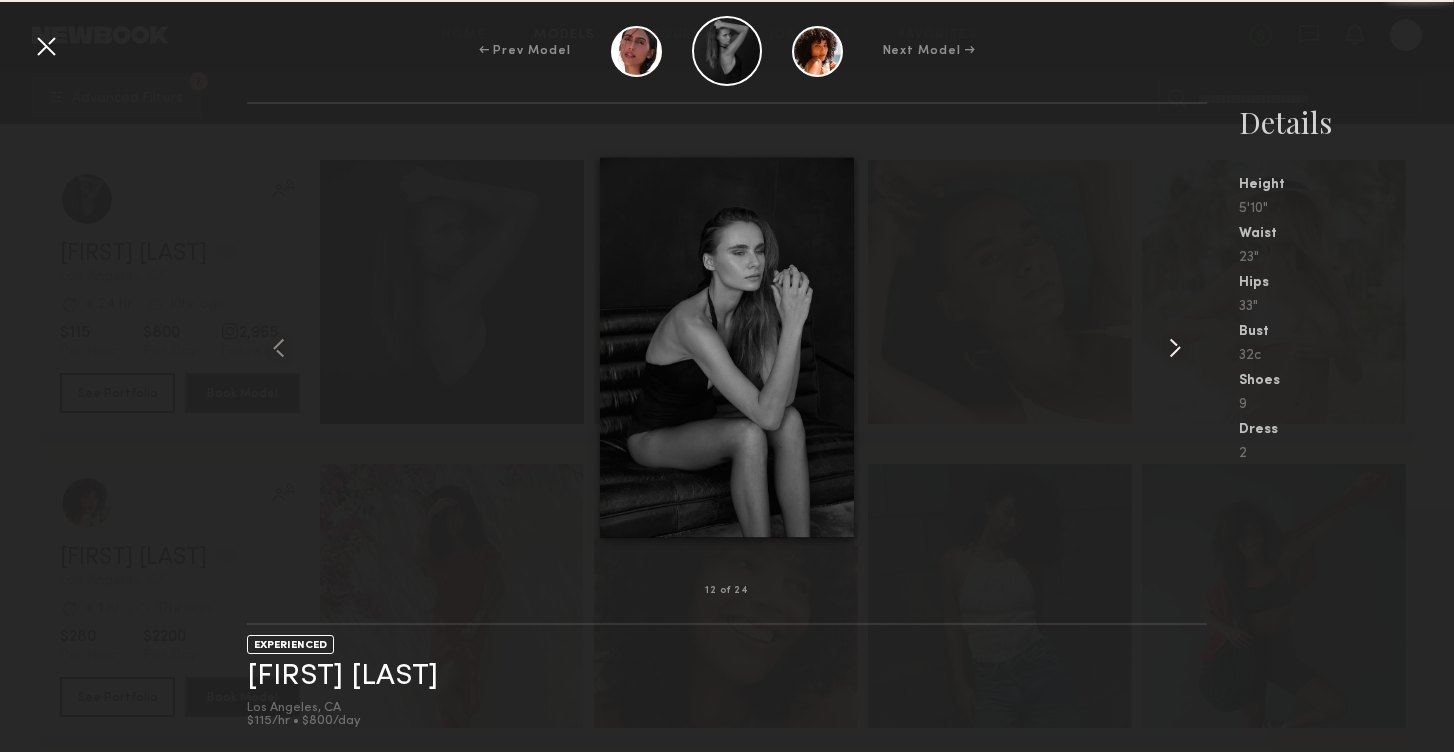 click at bounding box center (1175, 348) 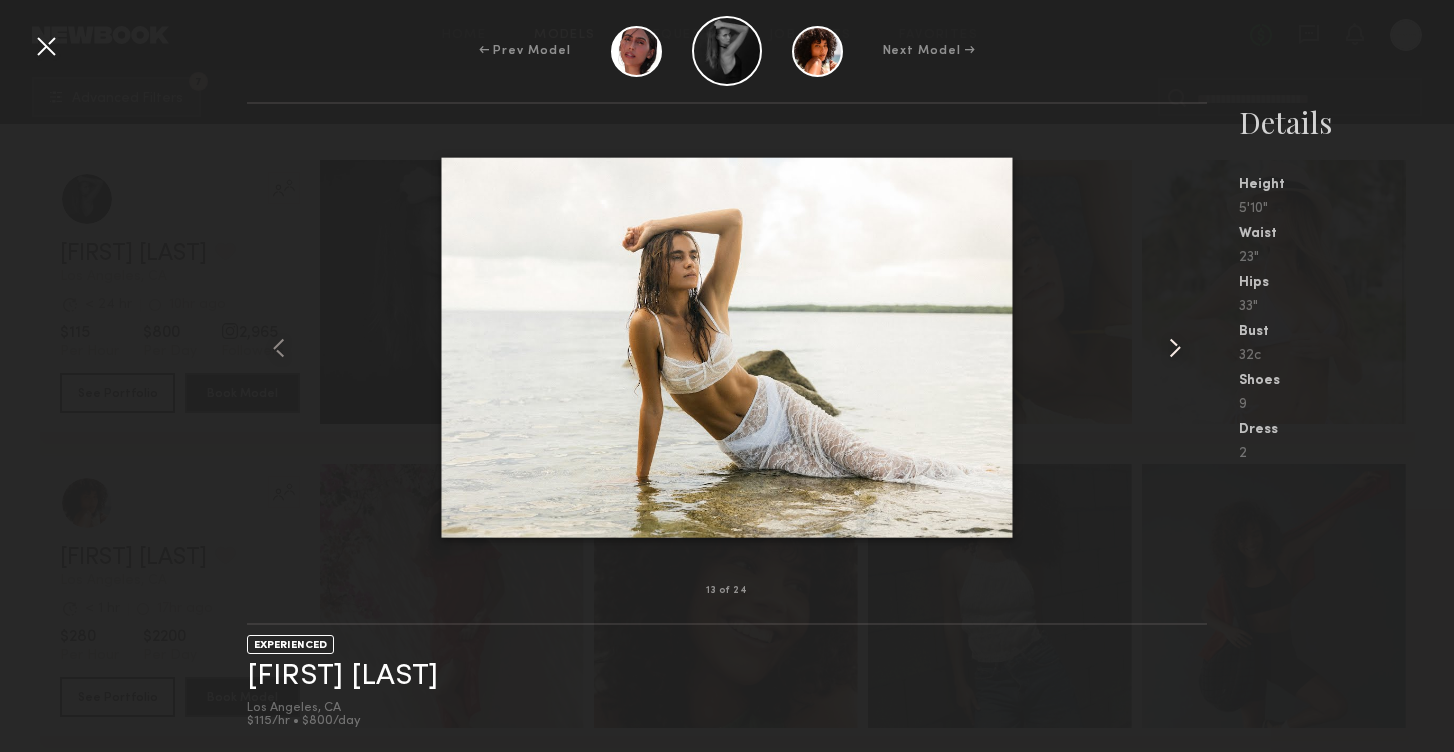 click at bounding box center (1175, 348) 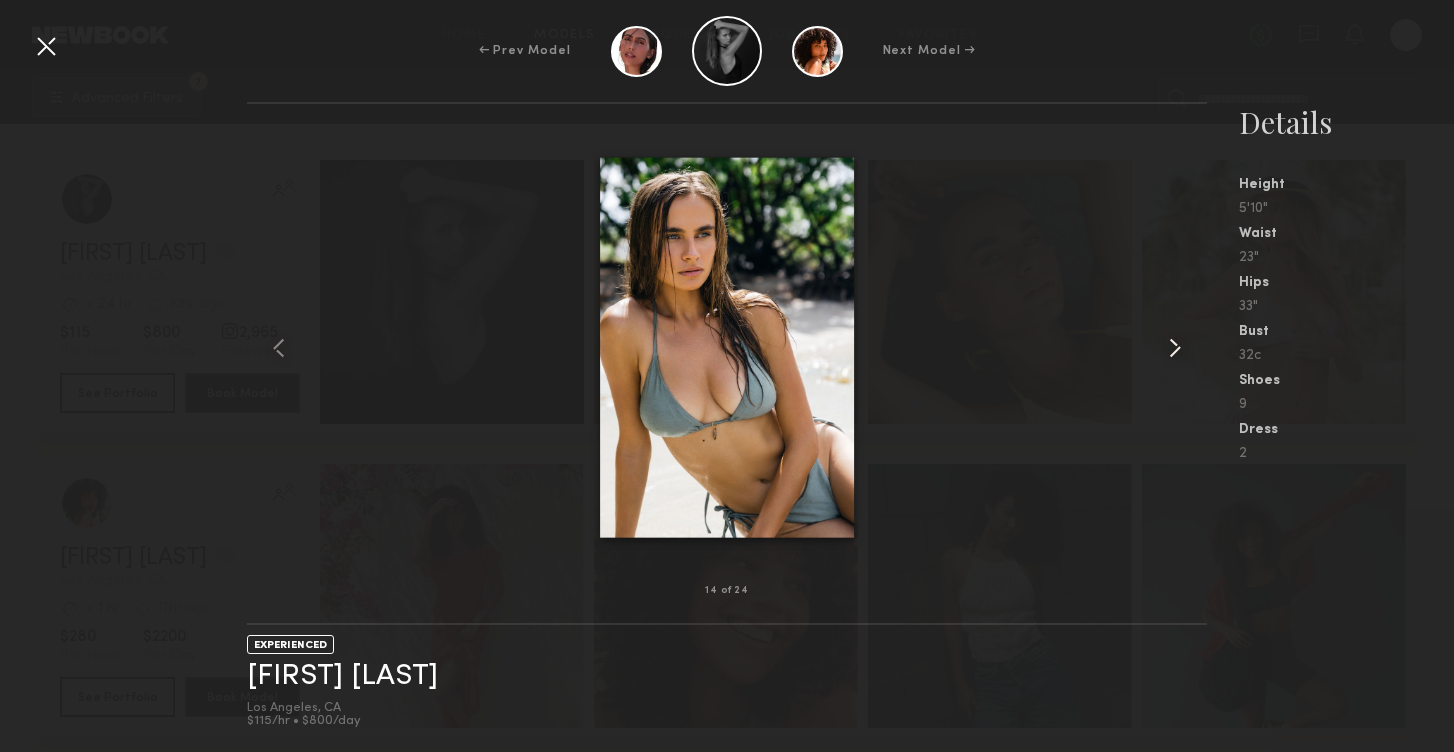 click at bounding box center [1175, 348] 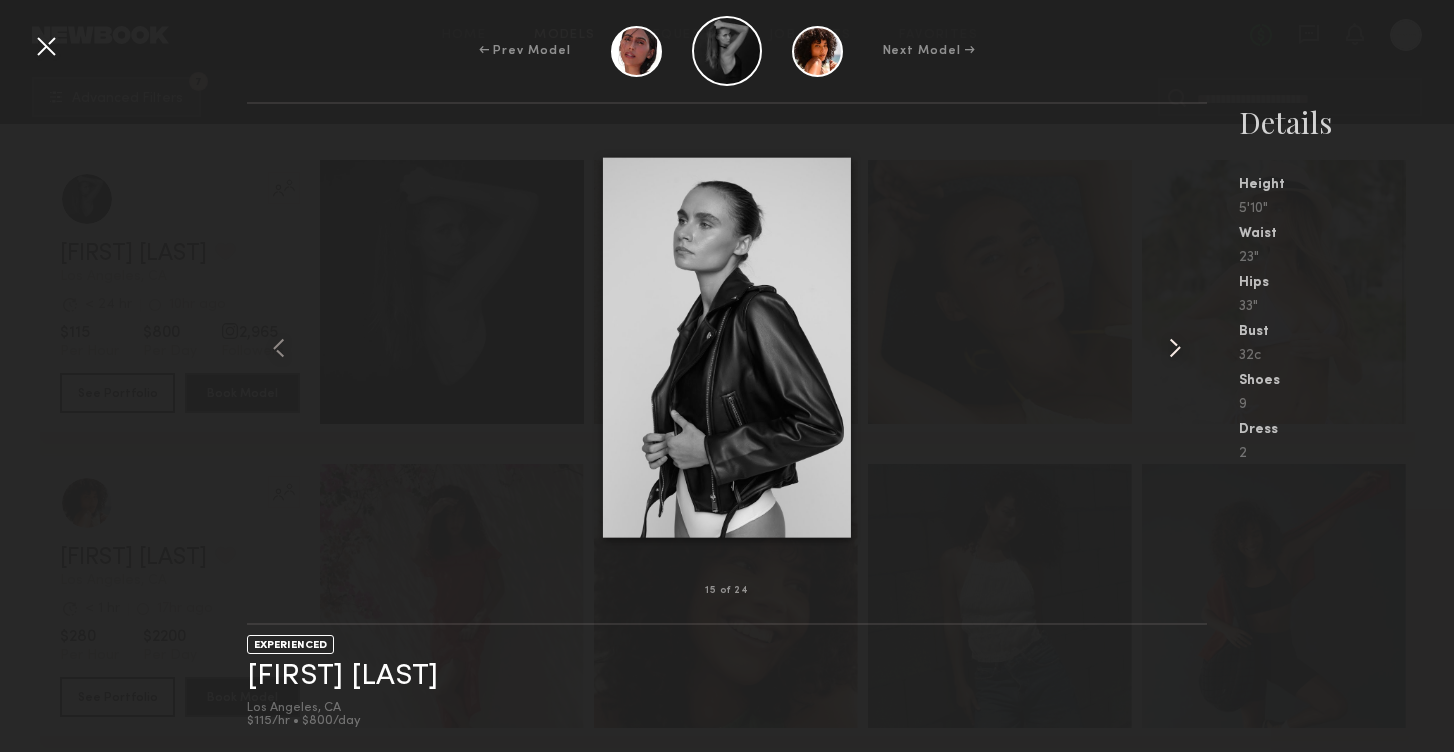 click at bounding box center [1175, 348] 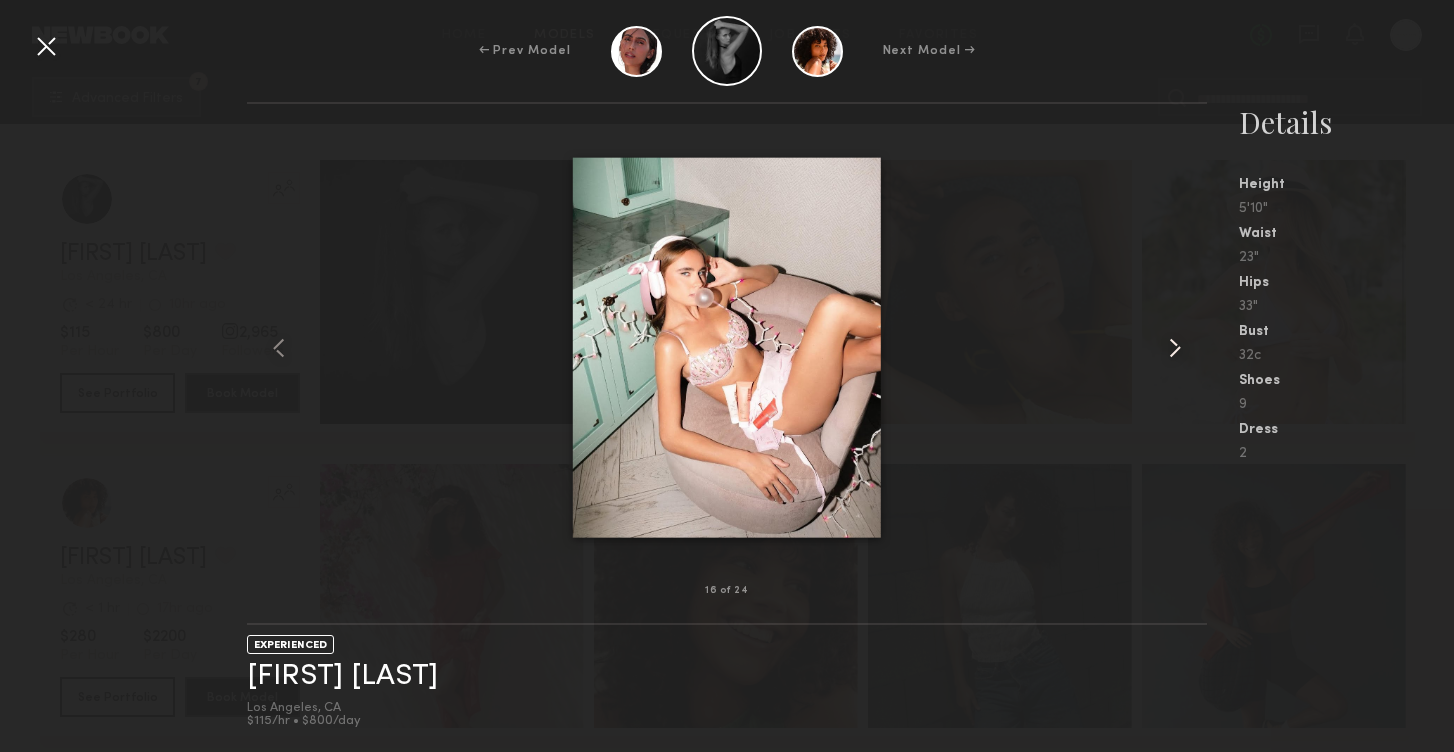 click at bounding box center (1175, 348) 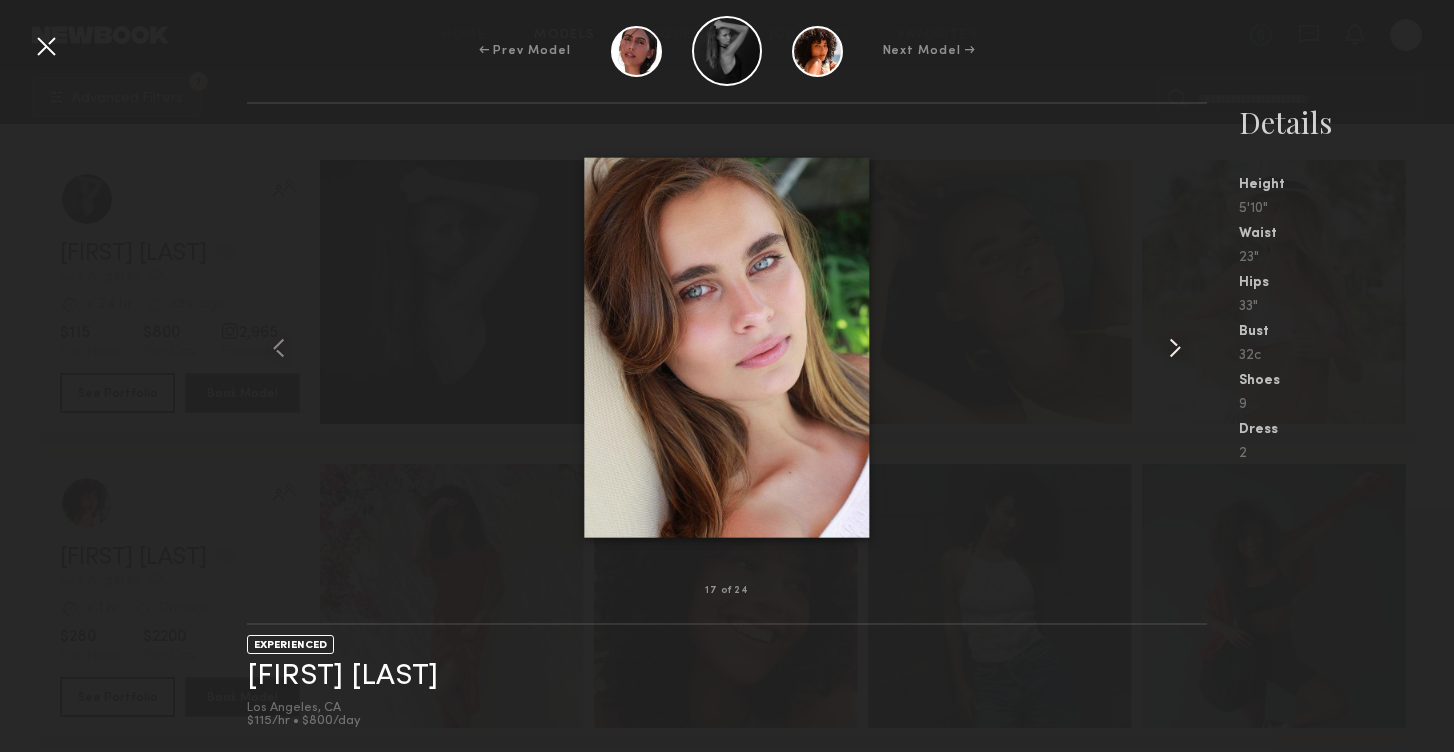 click at bounding box center (1175, 348) 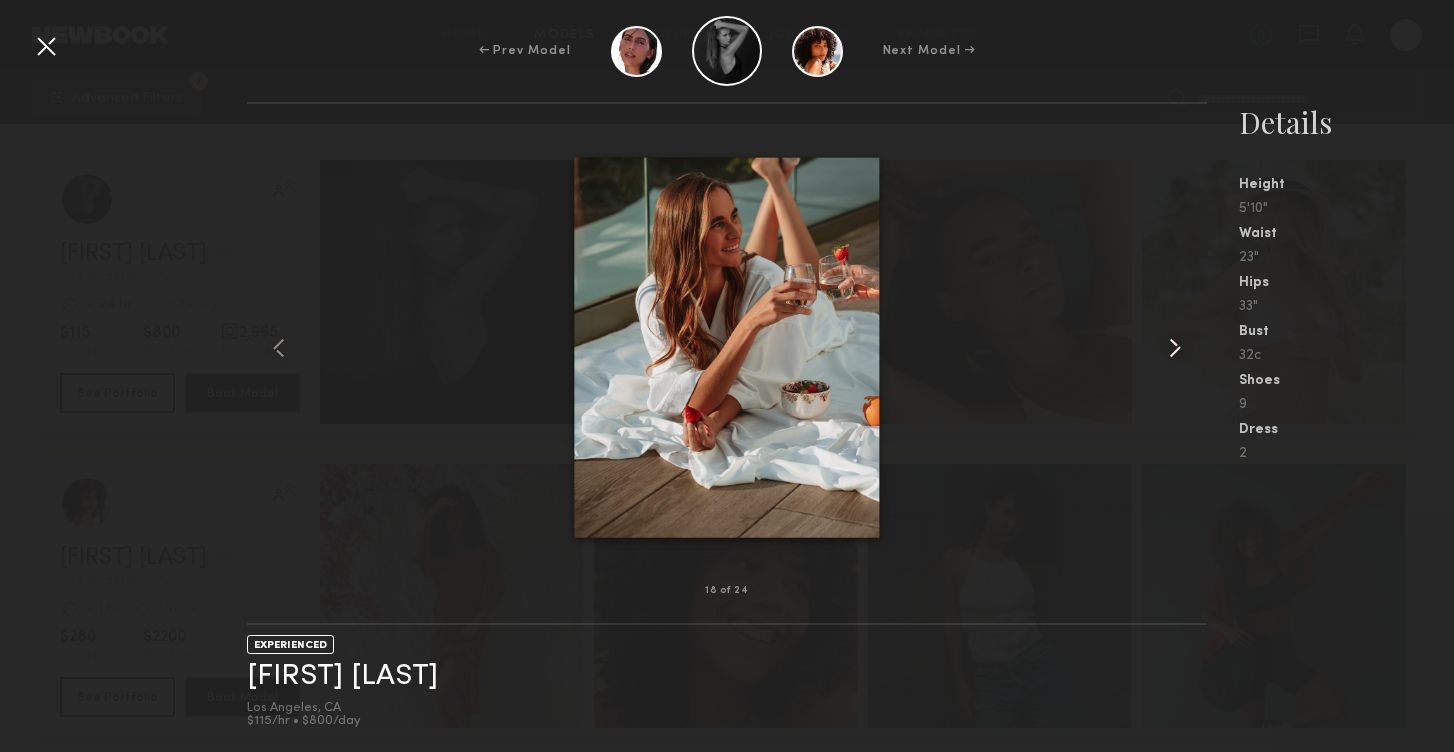click at bounding box center (1175, 348) 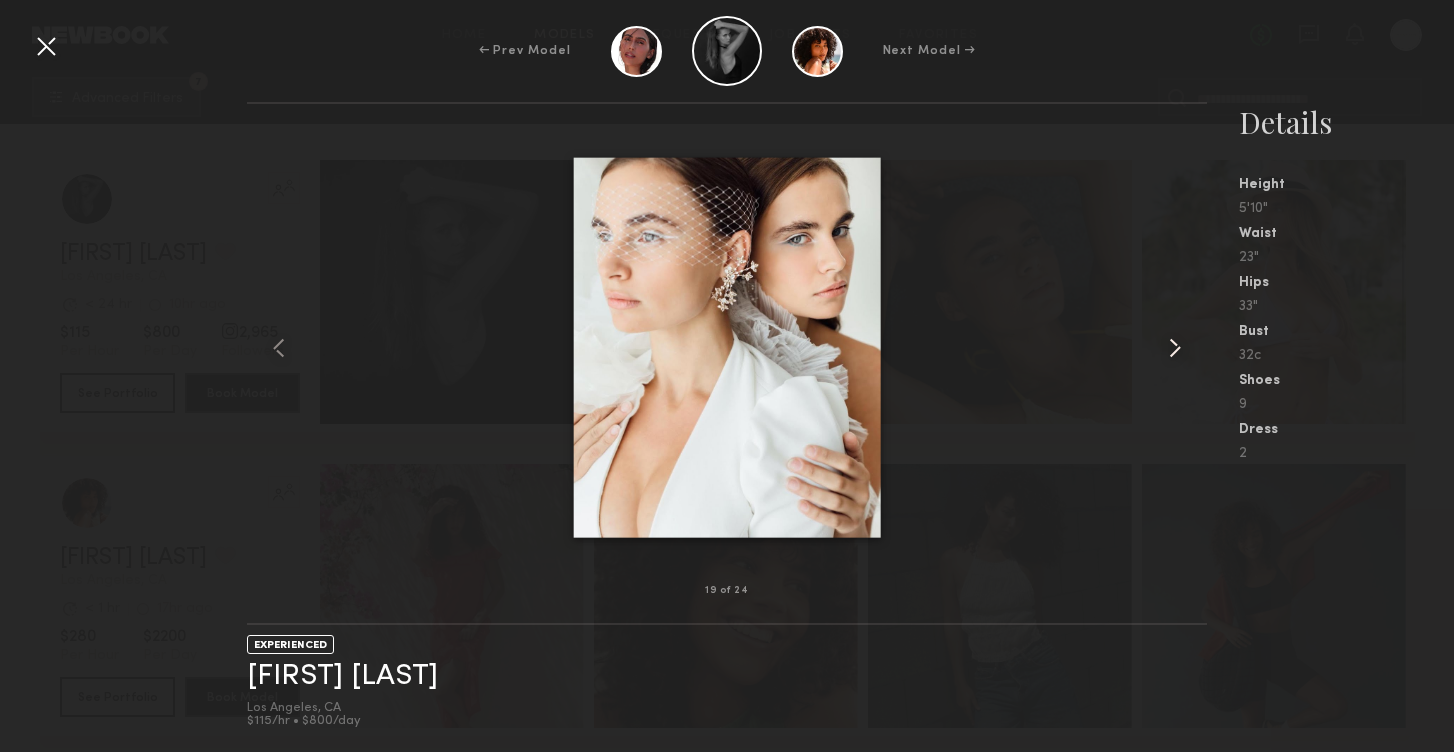 click at bounding box center [1175, 348] 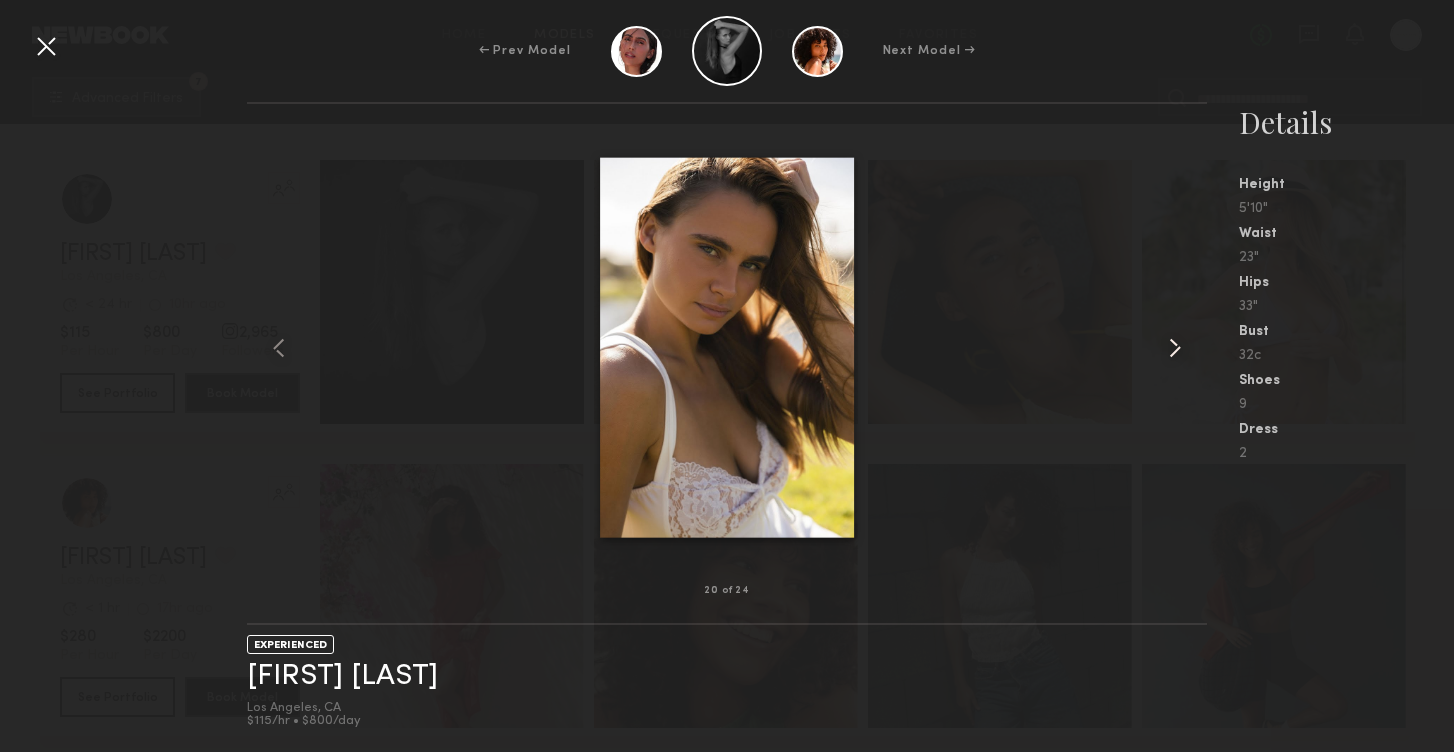 click at bounding box center [1175, 348] 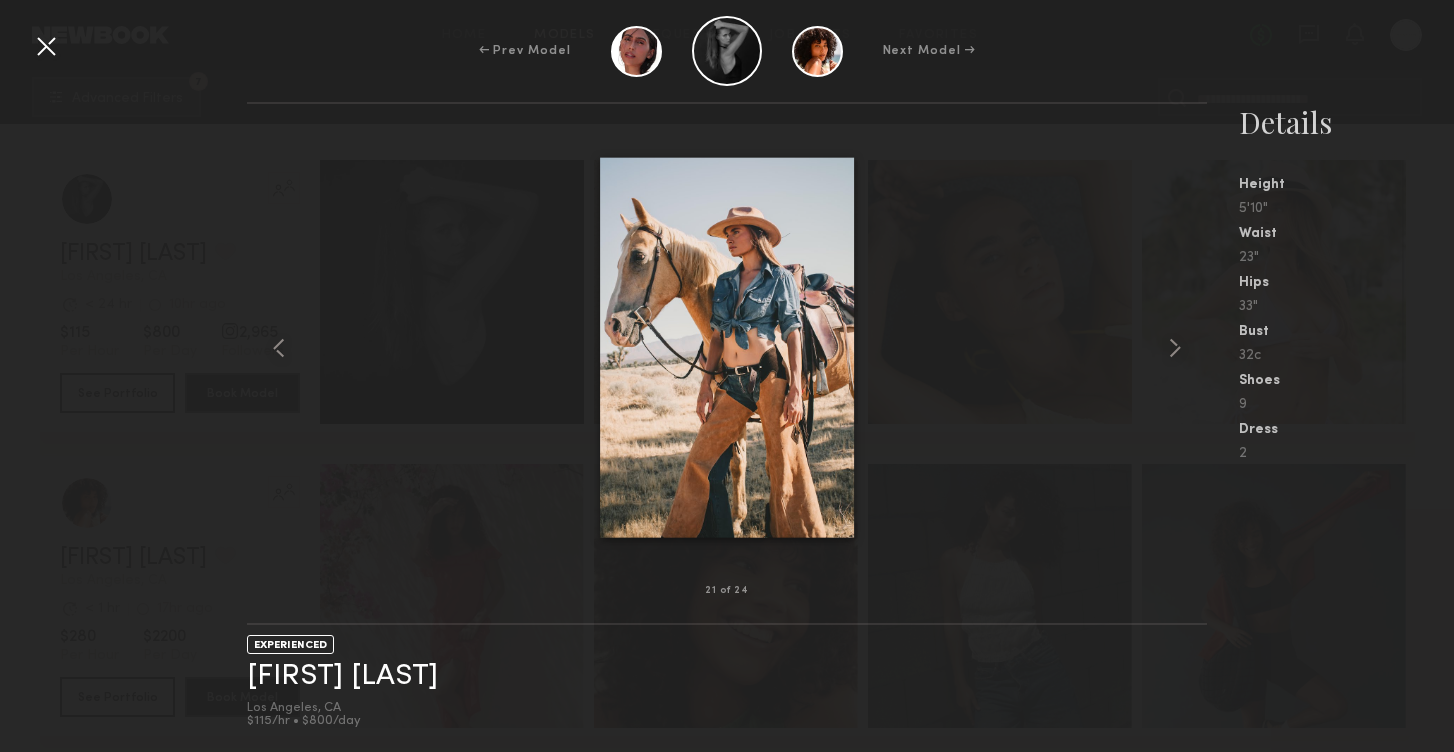 click at bounding box center (46, 46) 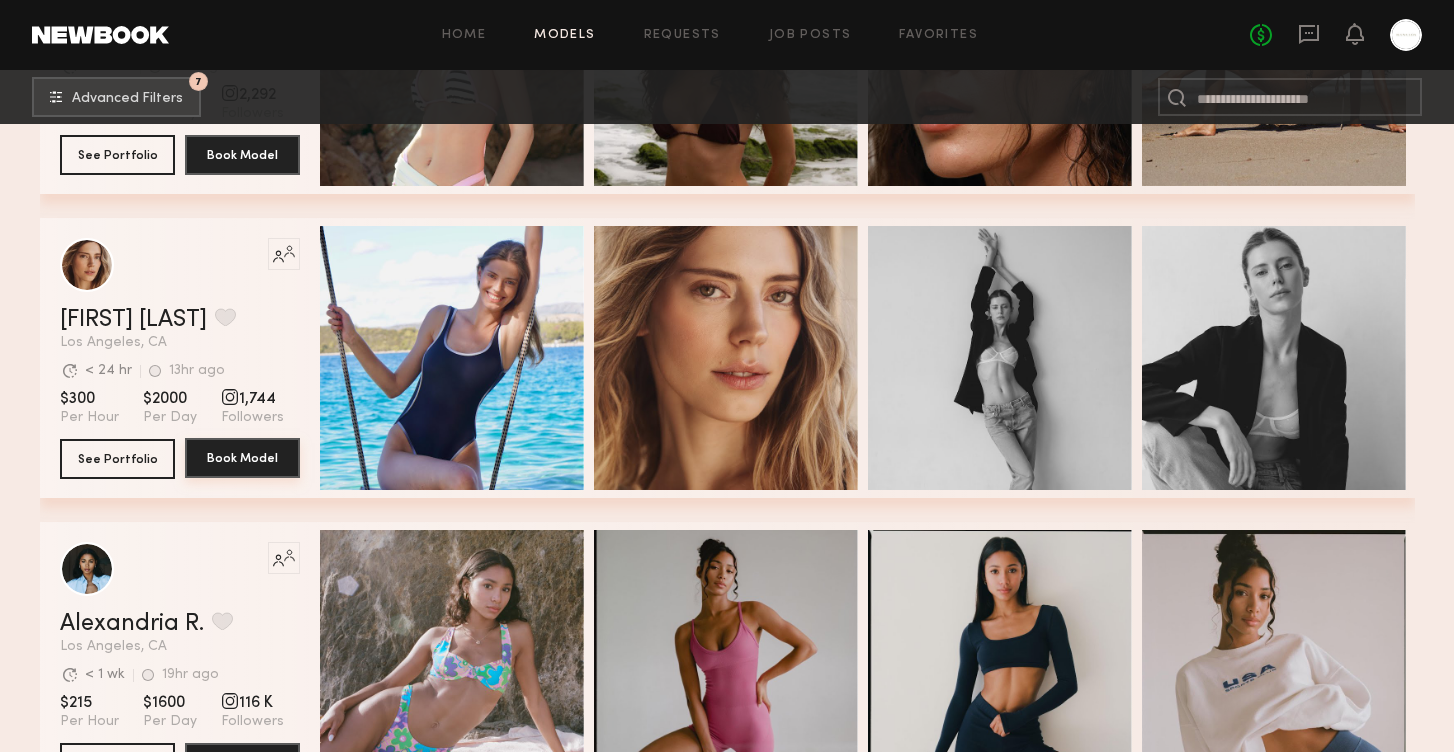 scroll, scrollTop: 1765, scrollLeft: 0, axis: vertical 